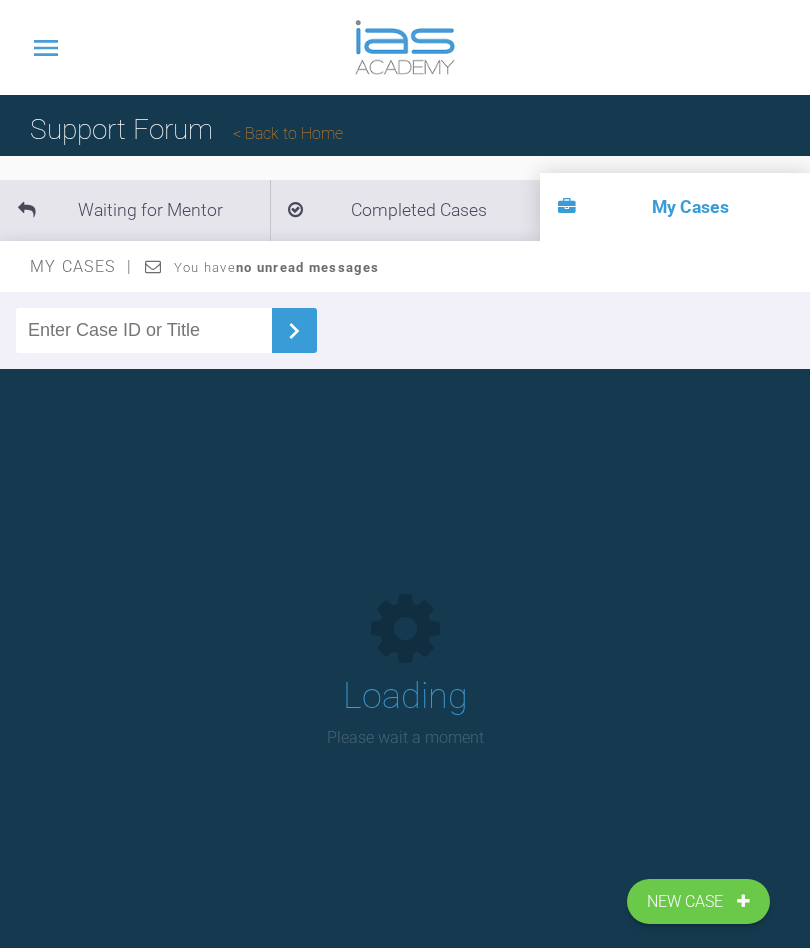 scroll, scrollTop: 0, scrollLeft: 0, axis: both 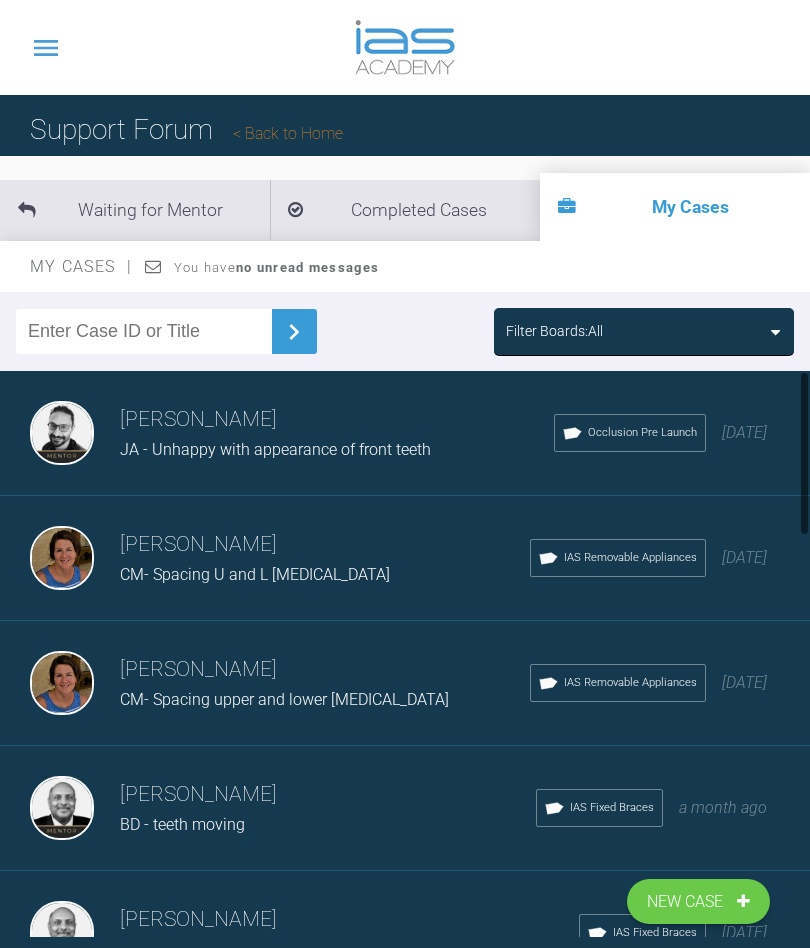 click on "JA - Unhappy with appearance of front teeth" at bounding box center (275, 449) 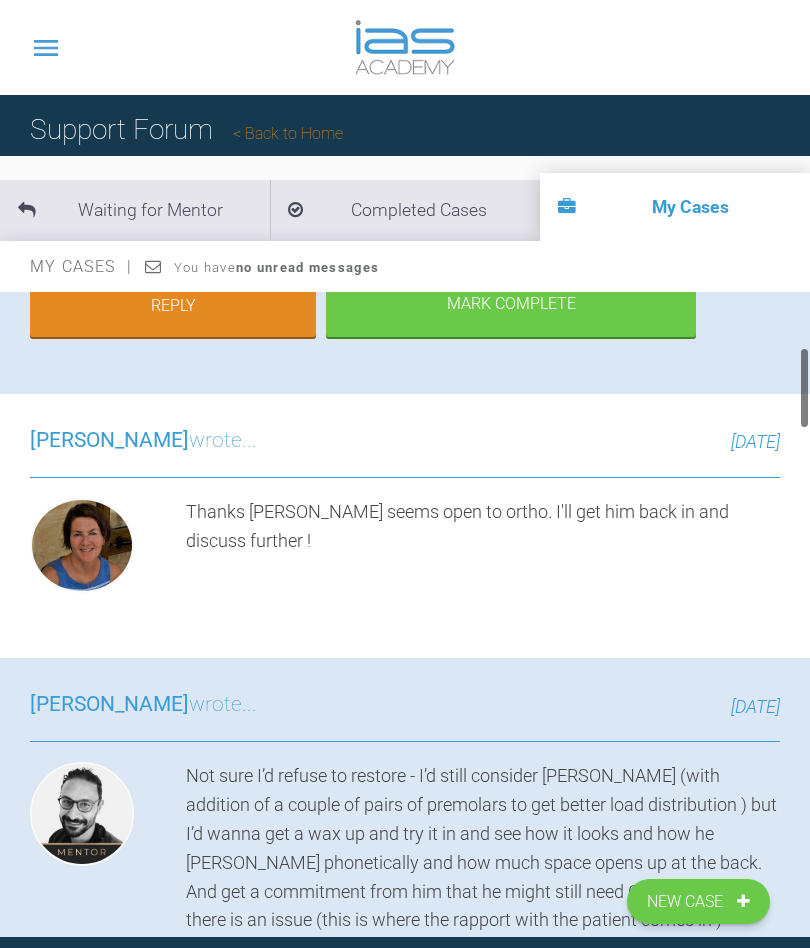 scroll, scrollTop: 492, scrollLeft: 0, axis: vertical 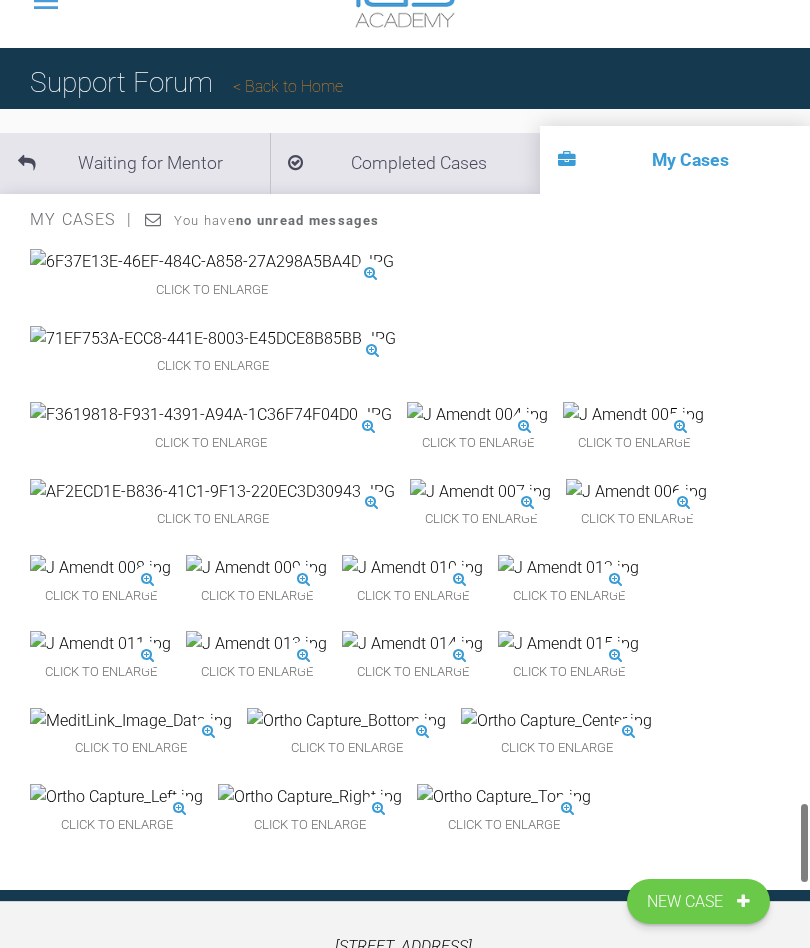 click at bounding box center [480, 492] 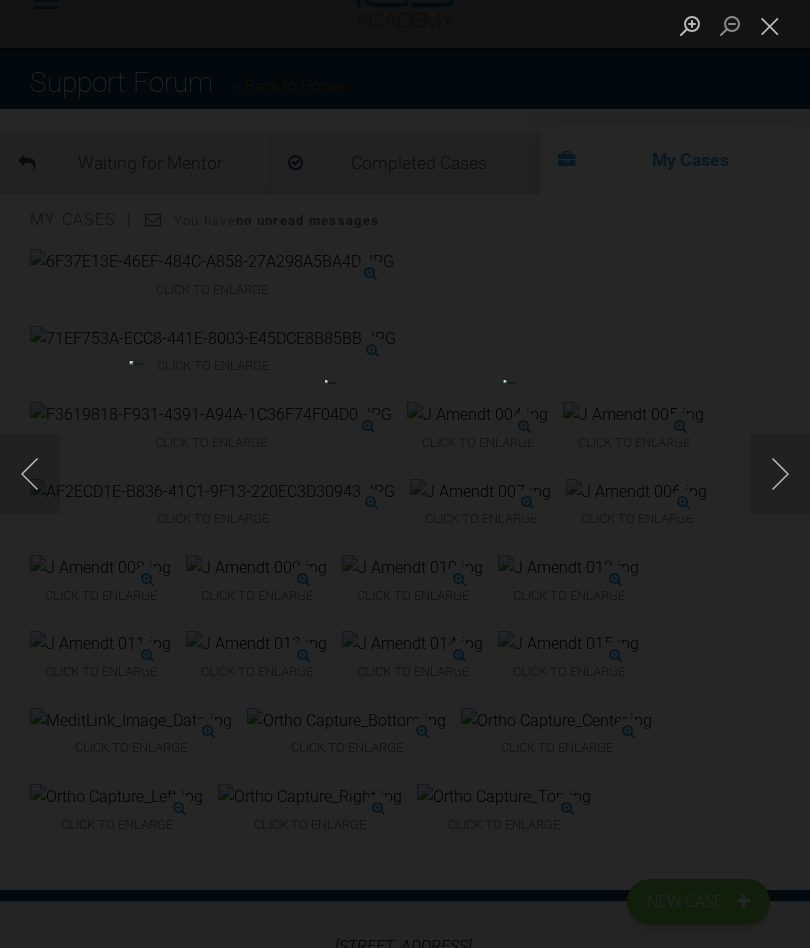 click at bounding box center (405, 474) 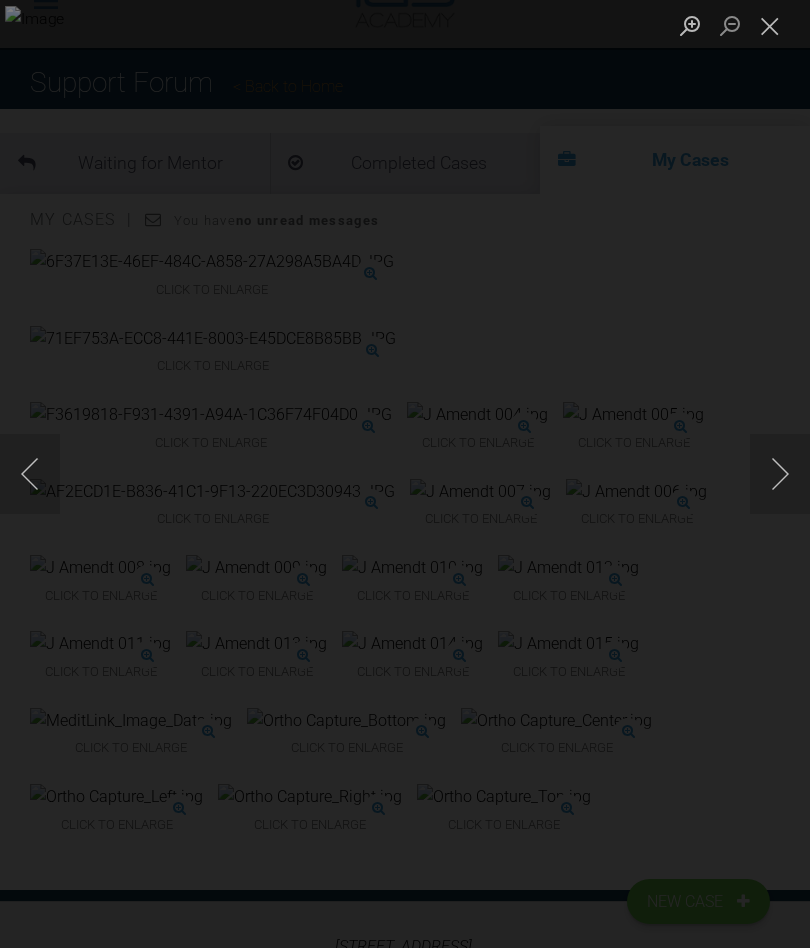click at bounding box center (780, 474) 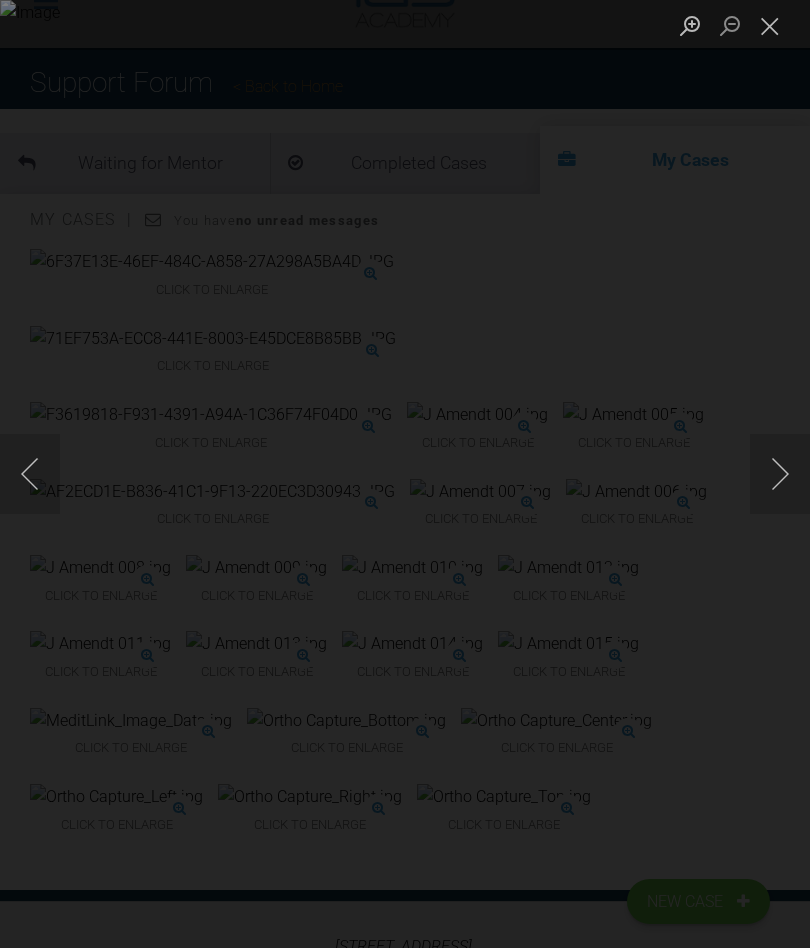 click at bounding box center [780, 474] 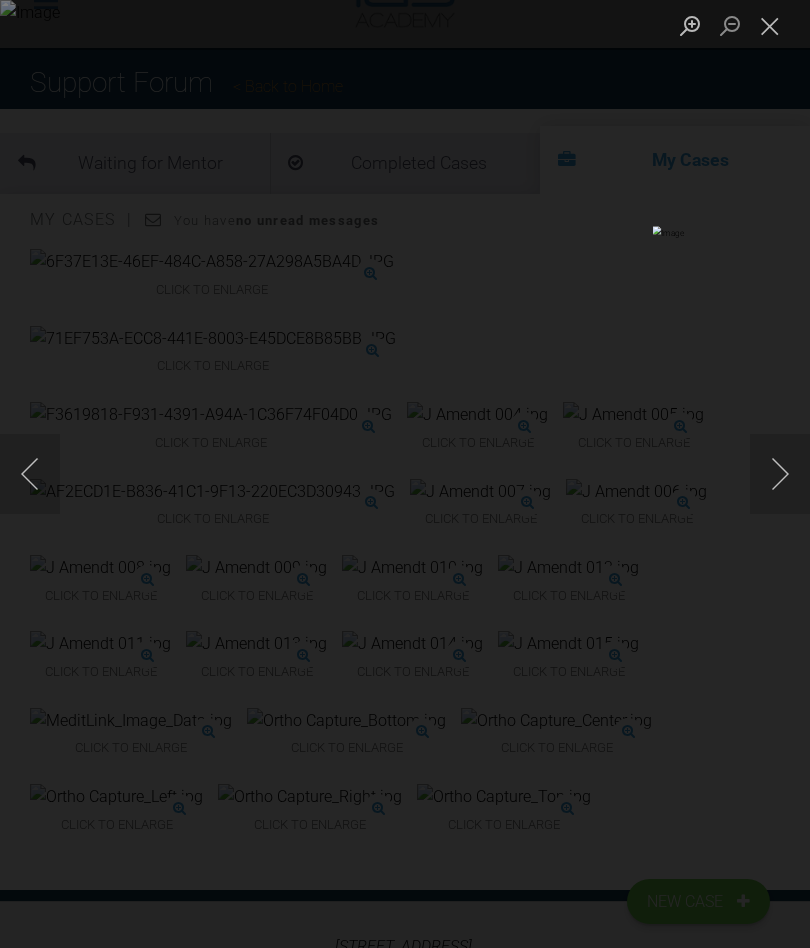 click at bounding box center [780, 474] 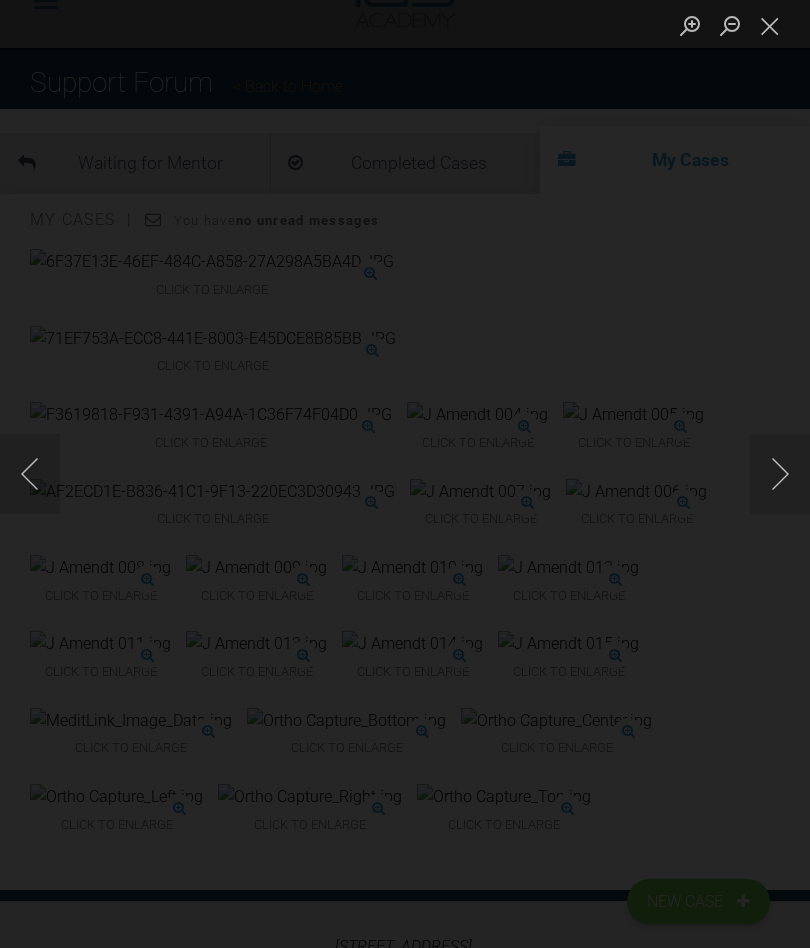click at bounding box center (780, 474) 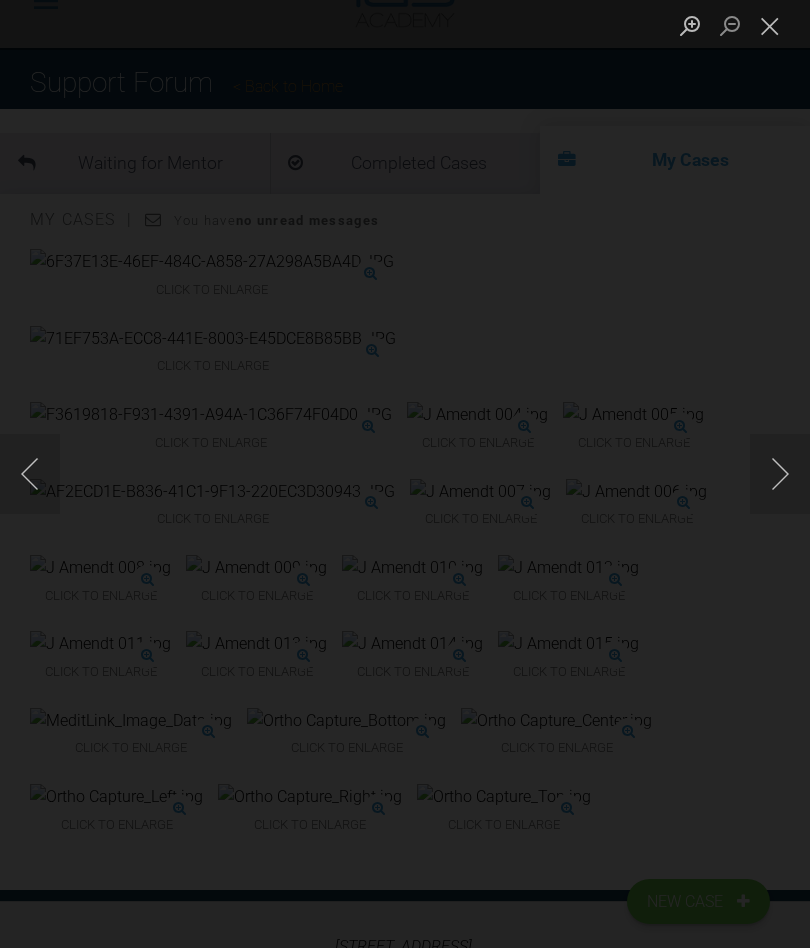 click at bounding box center (780, 474) 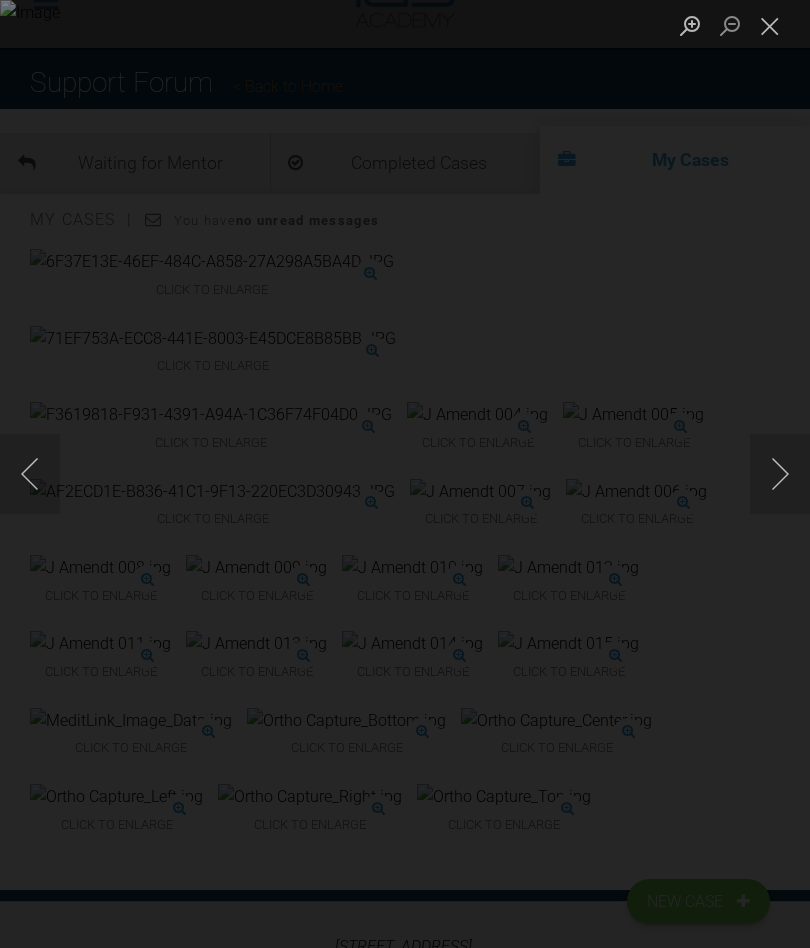 click at bounding box center [780, 474] 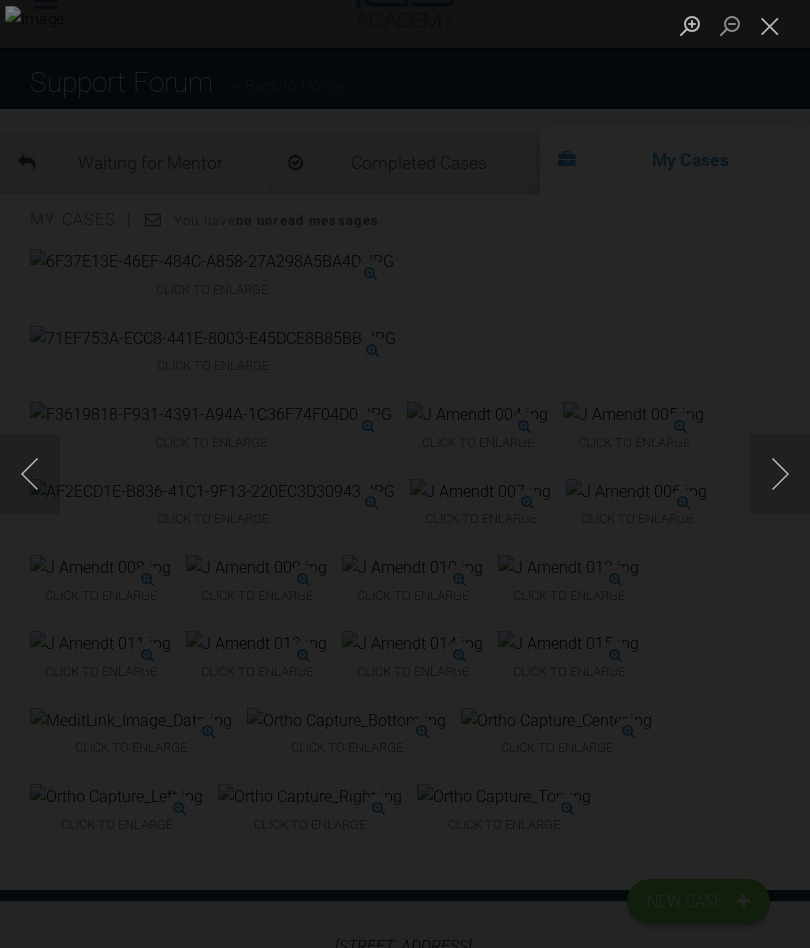 click at bounding box center [780, 474] 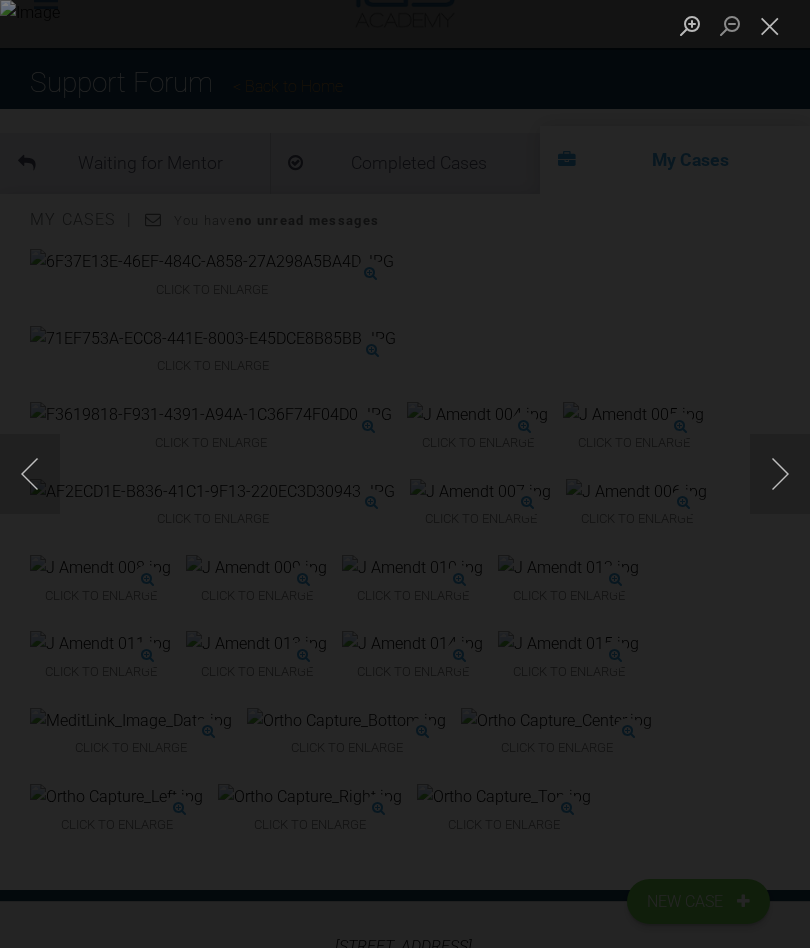 click at bounding box center [780, 474] 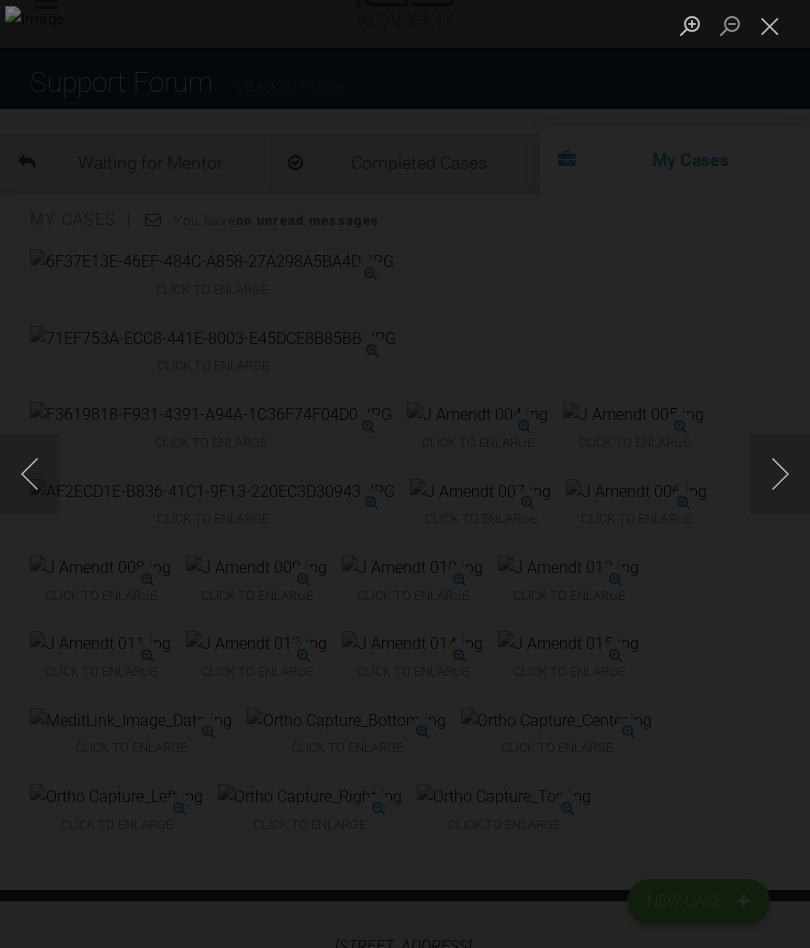 click at bounding box center [780, 474] 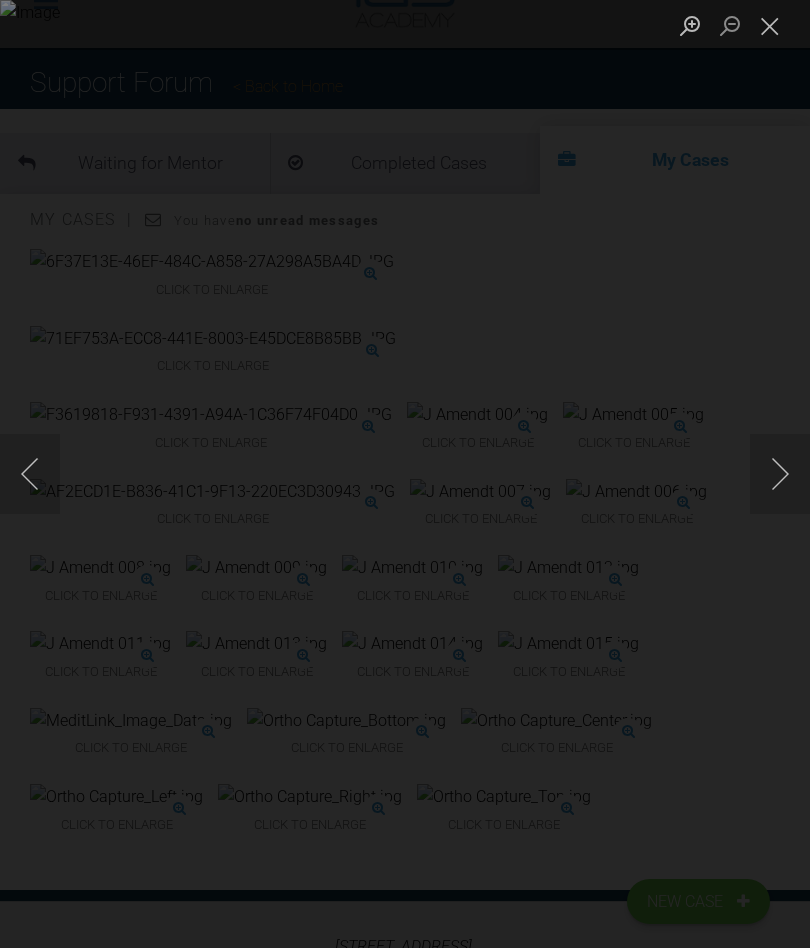 click at bounding box center [780, 474] 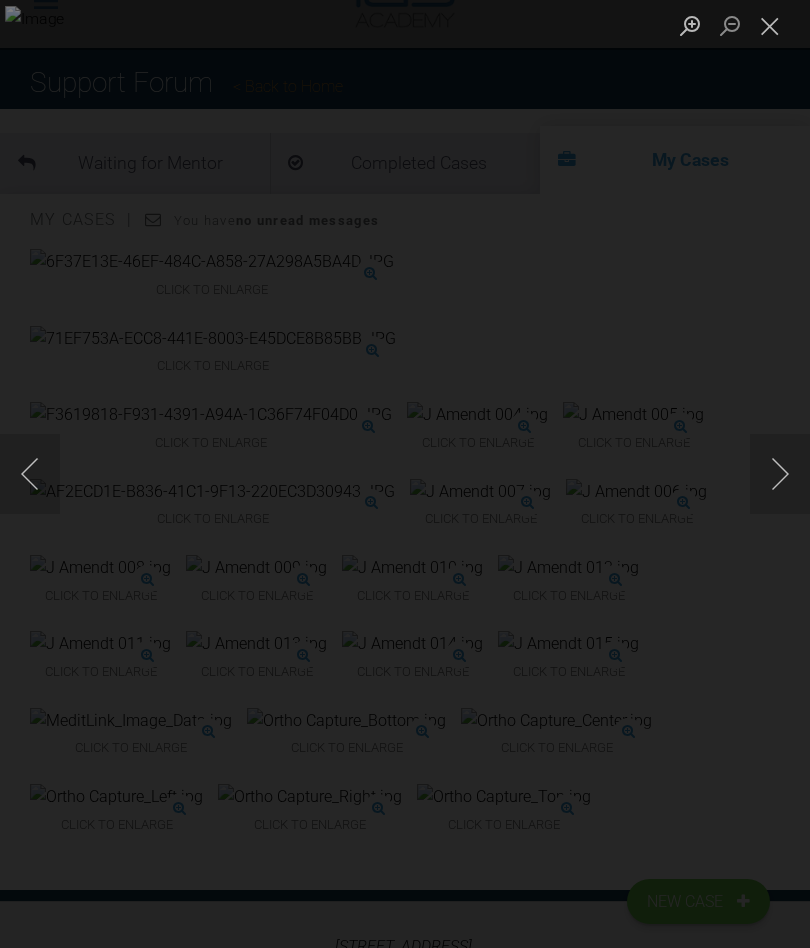 click at bounding box center [780, 474] 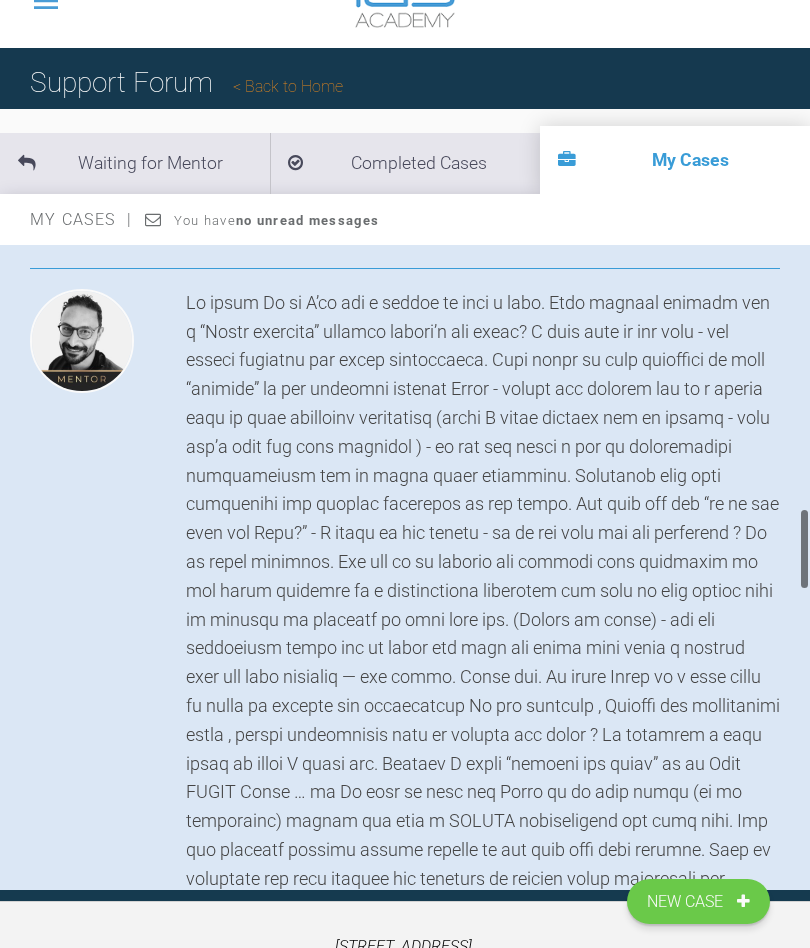 scroll, scrollTop: 2334, scrollLeft: 0, axis: vertical 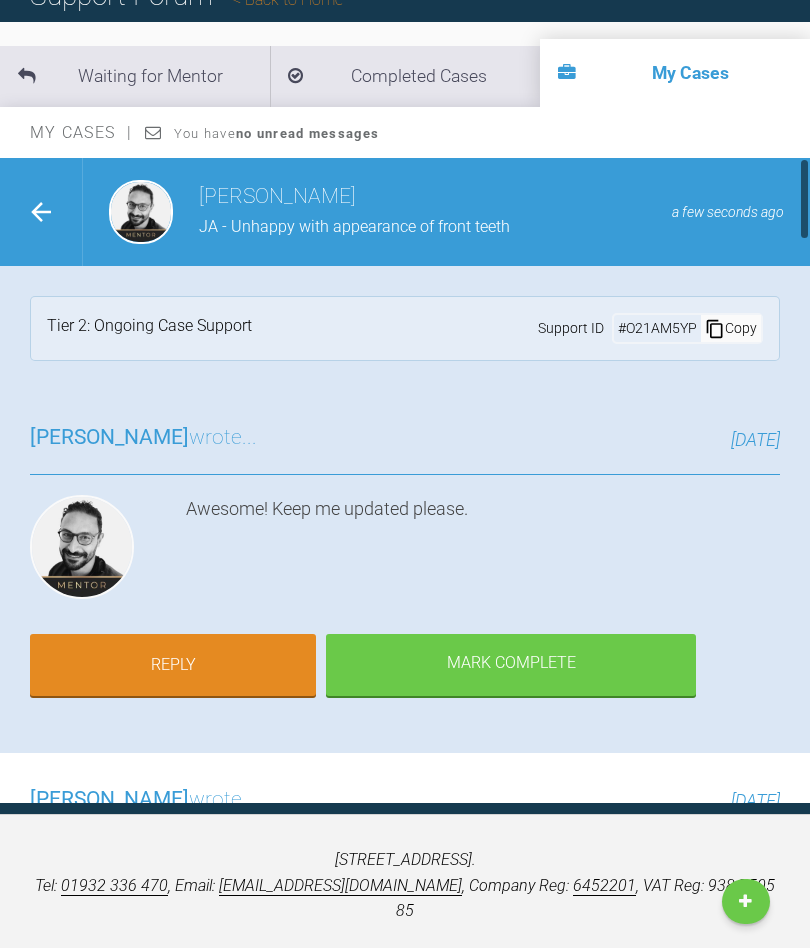 click 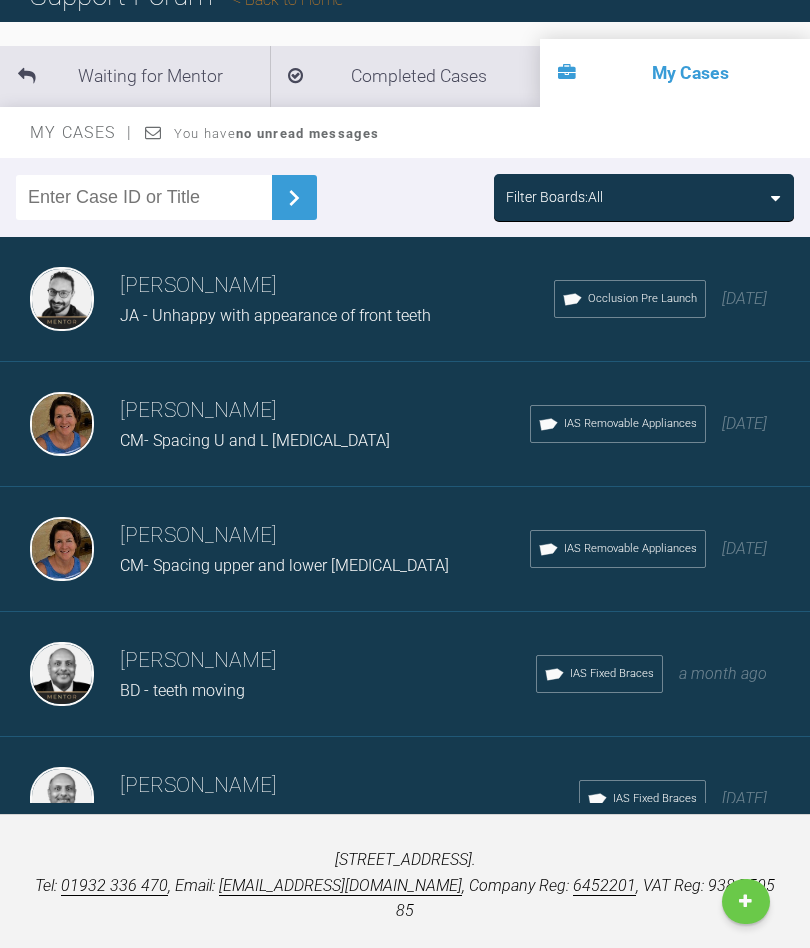 click on "Filter Boards:  All" at bounding box center (644, 197) 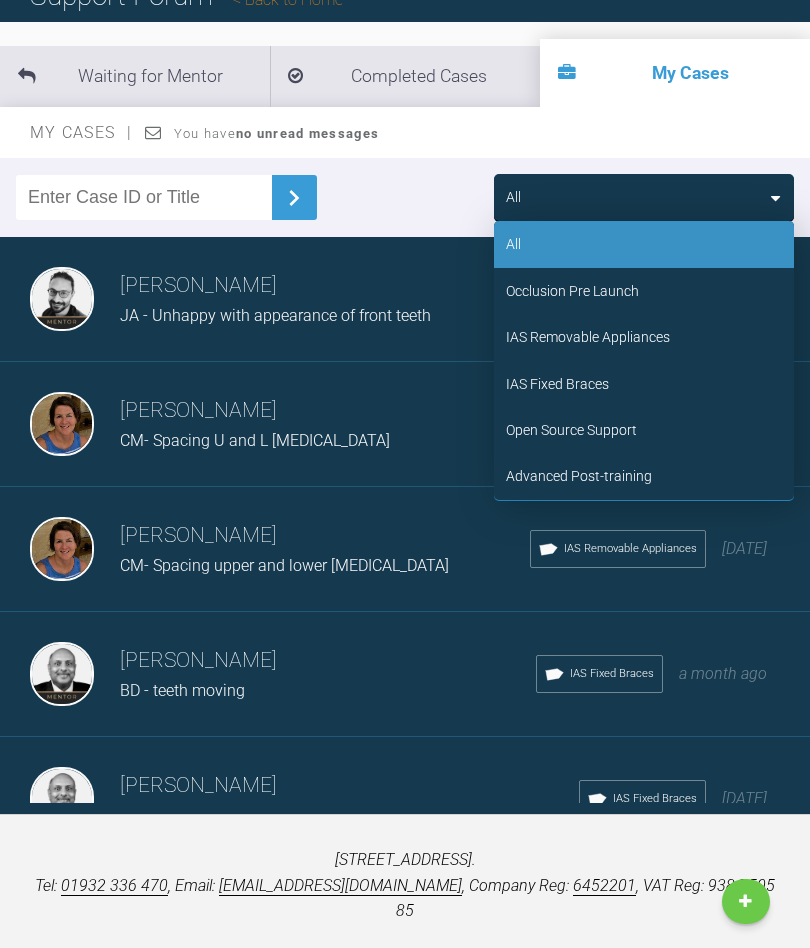 click on "IAS Fixed Braces" at bounding box center [557, 384] 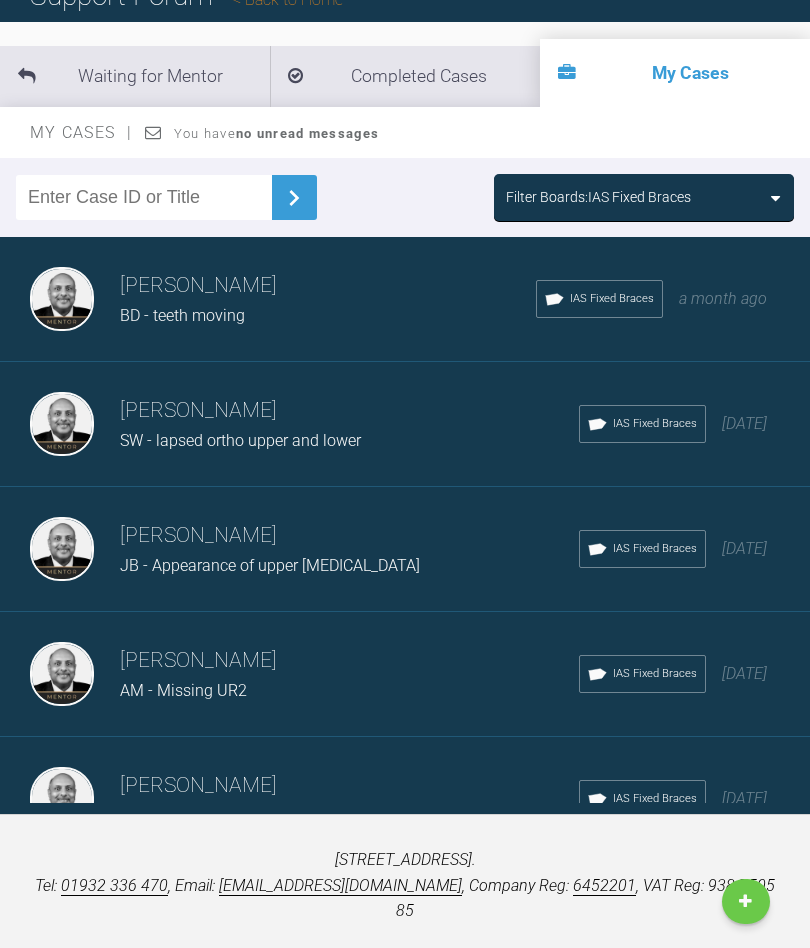 click on "[PERSON_NAME]" at bounding box center (328, 286) 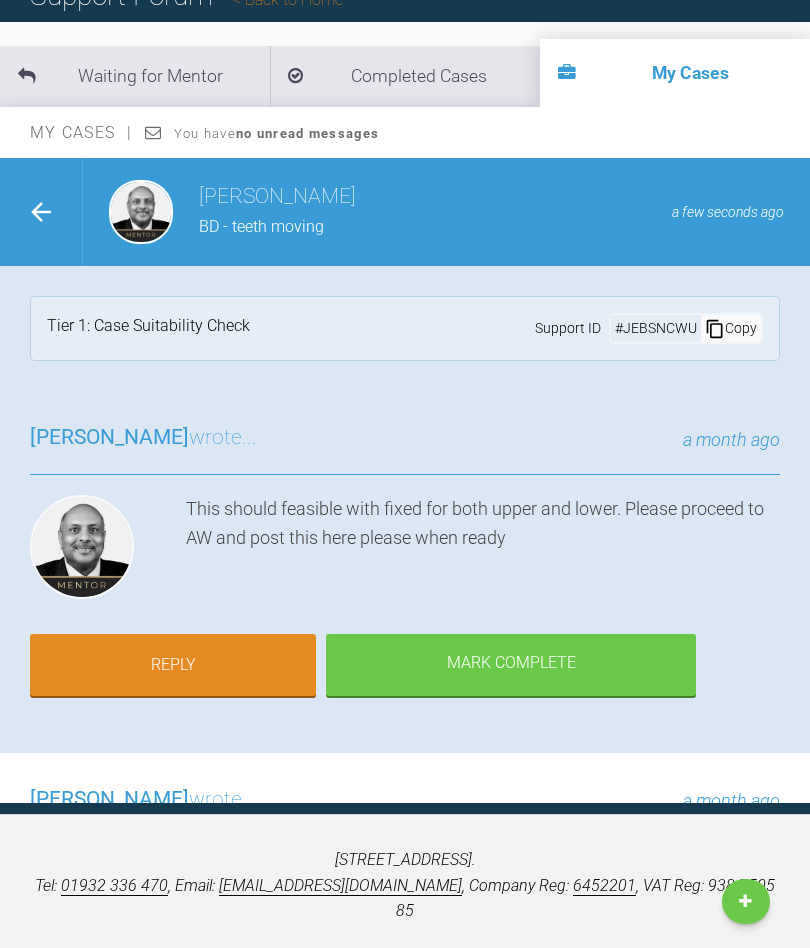 click at bounding box center [41, 212] 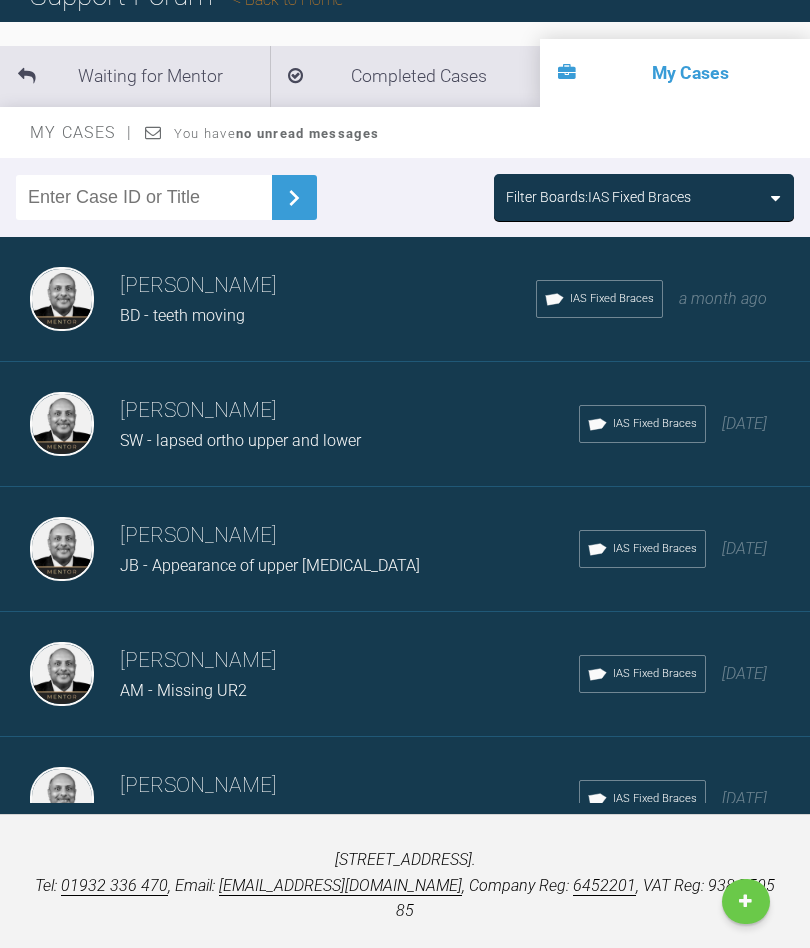 click on "Completed Cases" at bounding box center [405, 76] 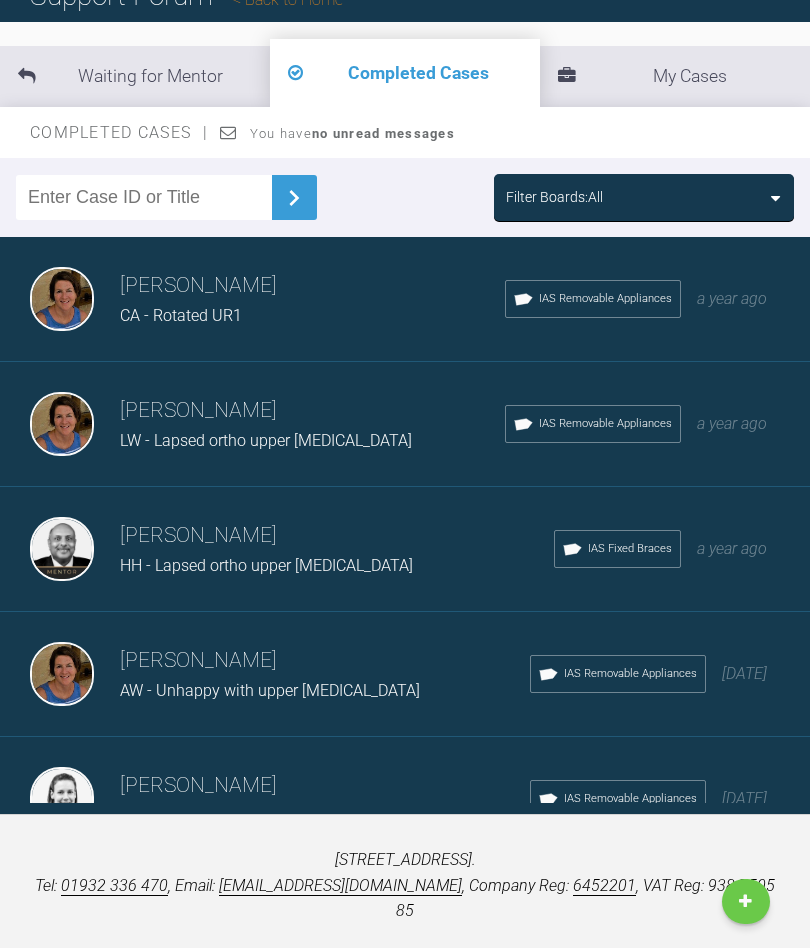 click on "CA - Rotated UR1" at bounding box center [181, 315] 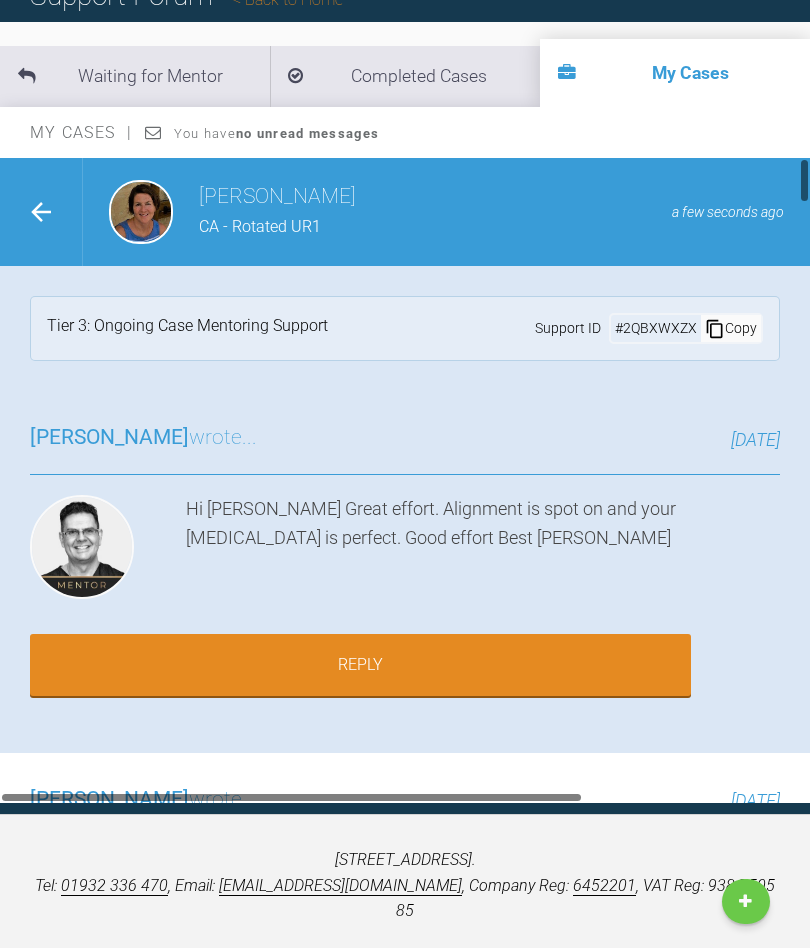 click 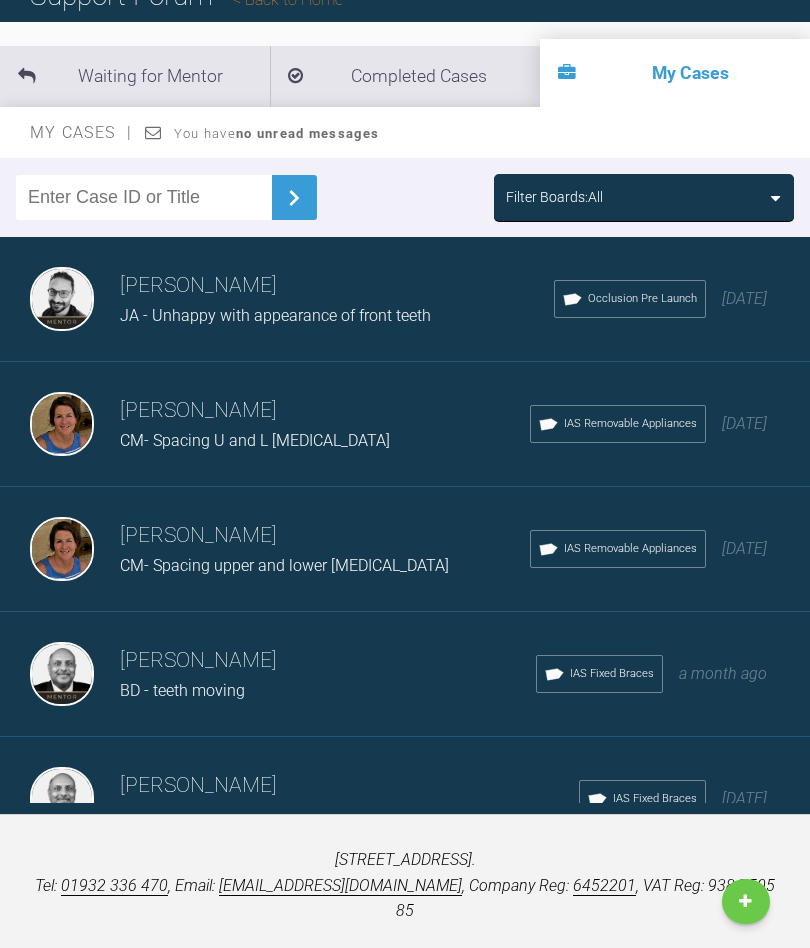 click on "Filter Boards:  All" at bounding box center [644, 197] 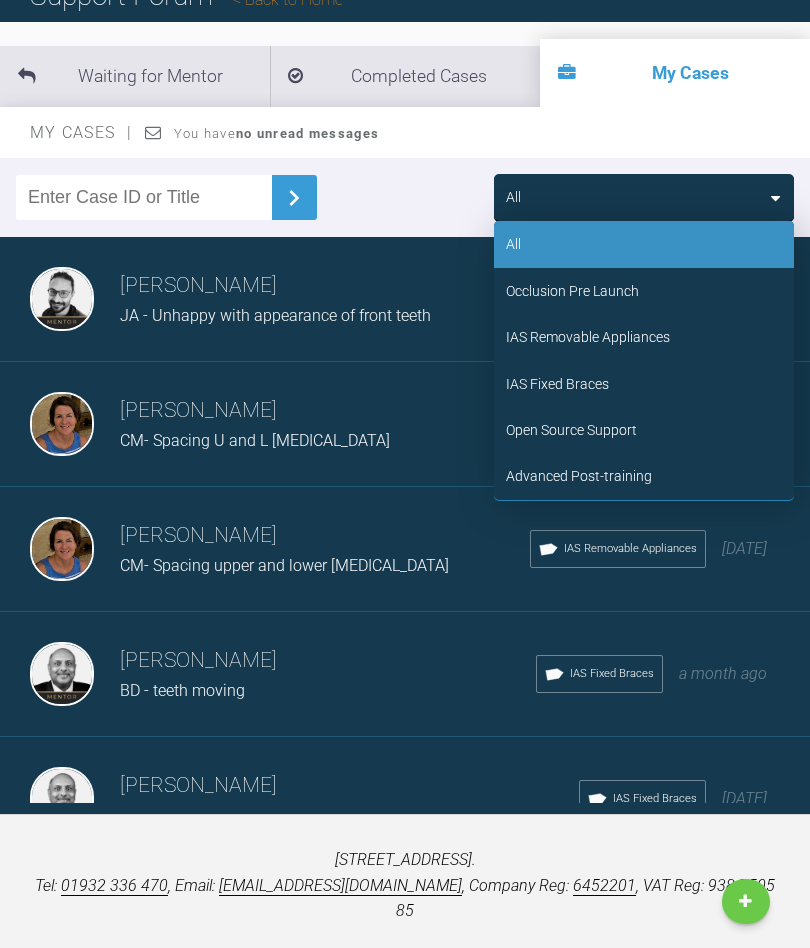 click on "Completed Cases" at bounding box center [405, 76] 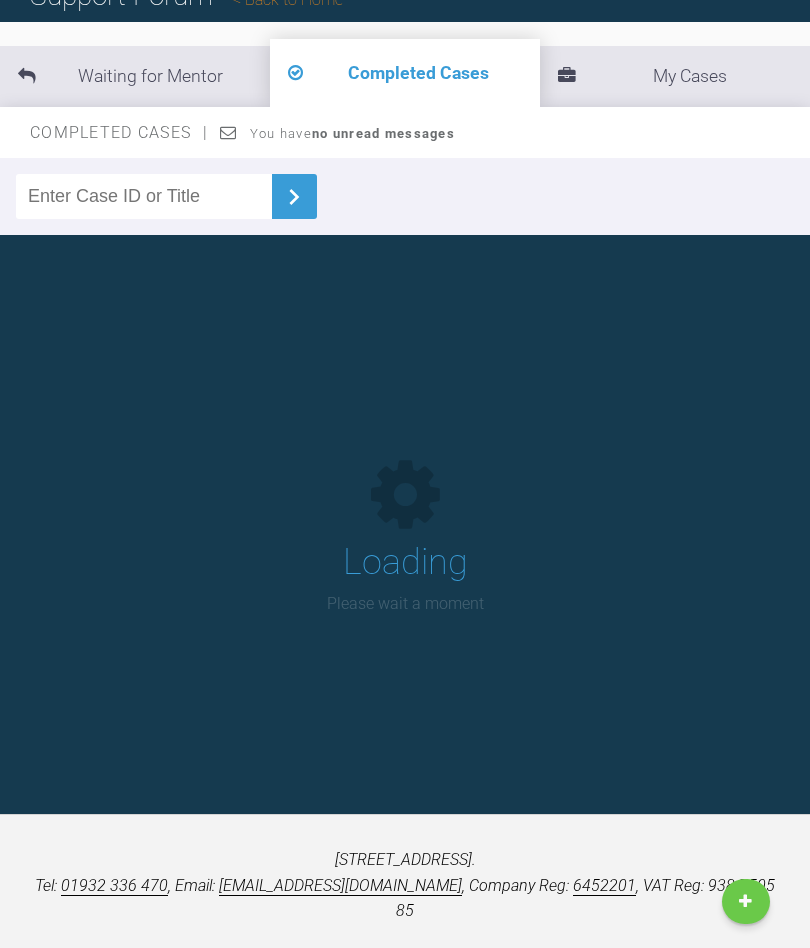 click on "Completed Cases" at bounding box center [405, 73] 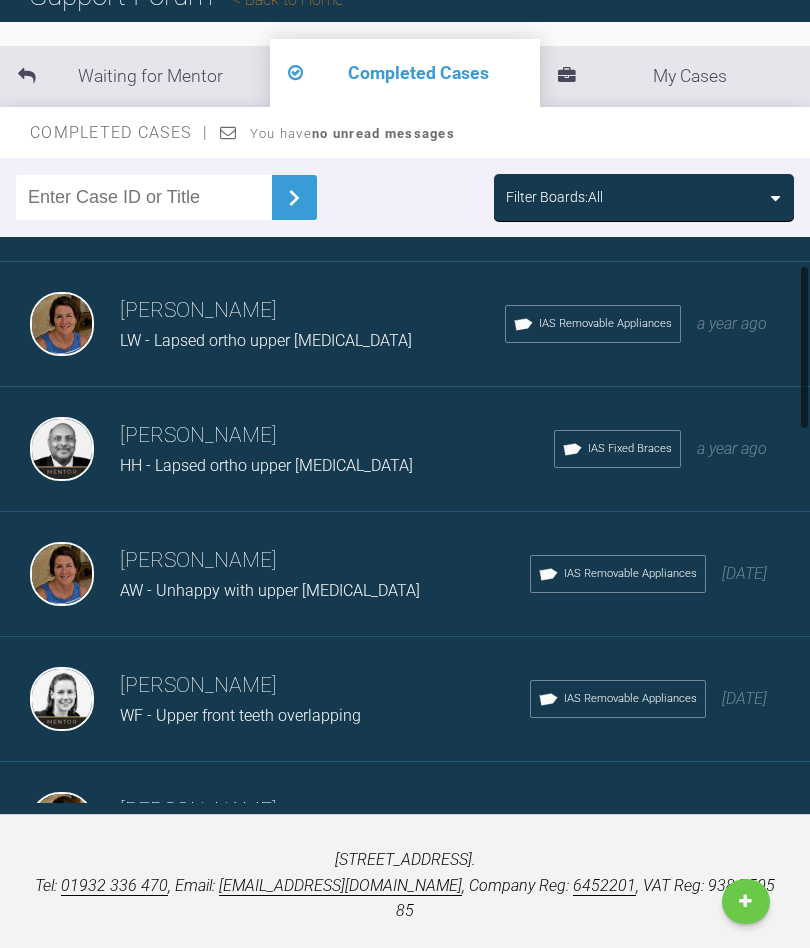 scroll, scrollTop: 112, scrollLeft: 0, axis: vertical 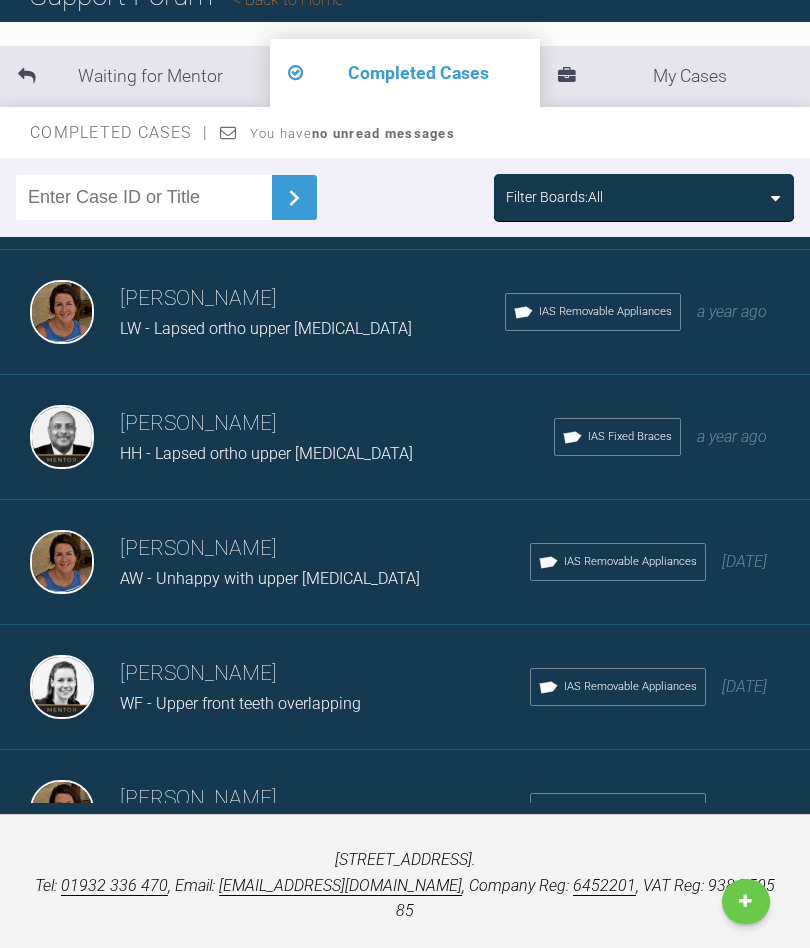 click on "HH - Lapsed ortho upper [MEDICAL_DATA]" at bounding box center [266, 453] 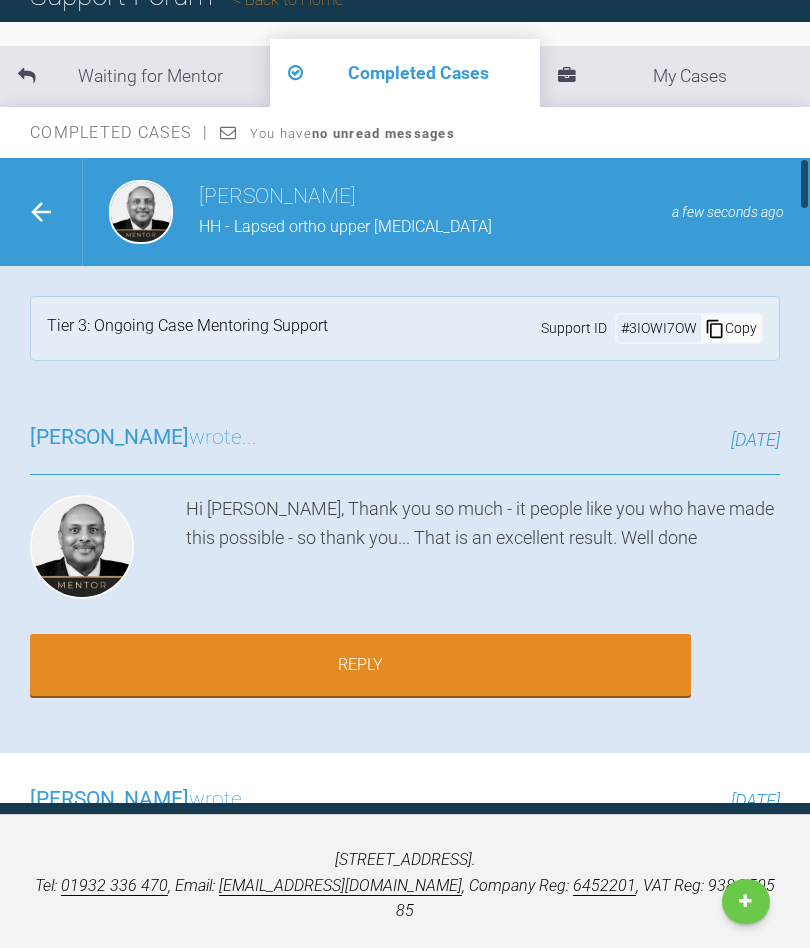 scroll, scrollTop: 0, scrollLeft: 0, axis: both 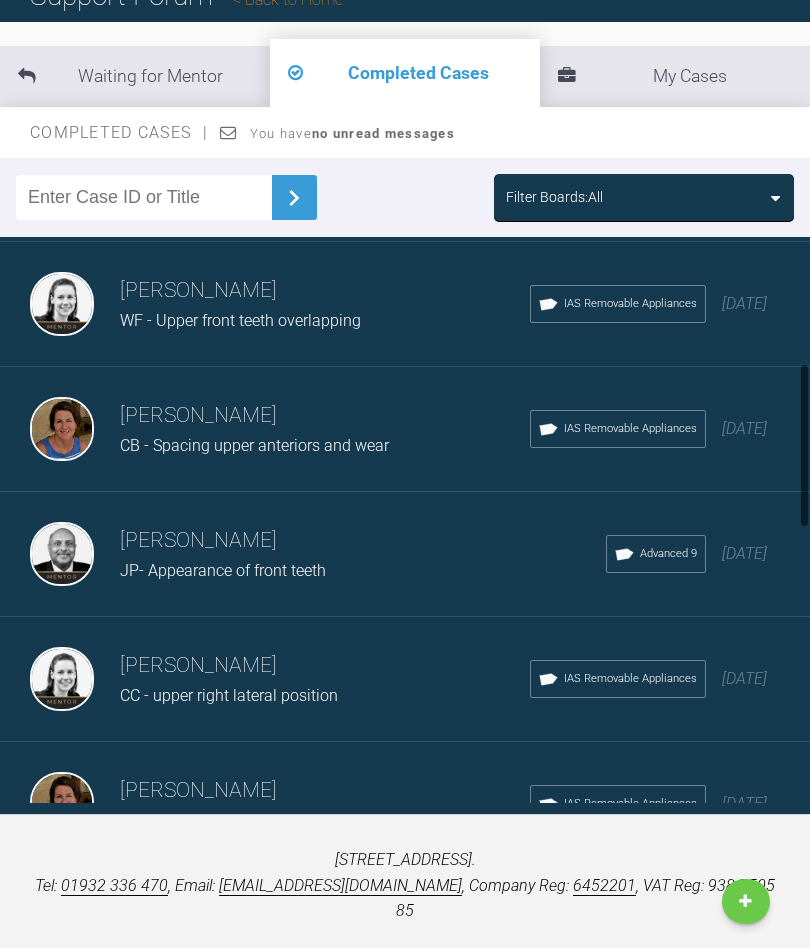click on "JP- Appearance of front teeth" at bounding box center [223, 570] 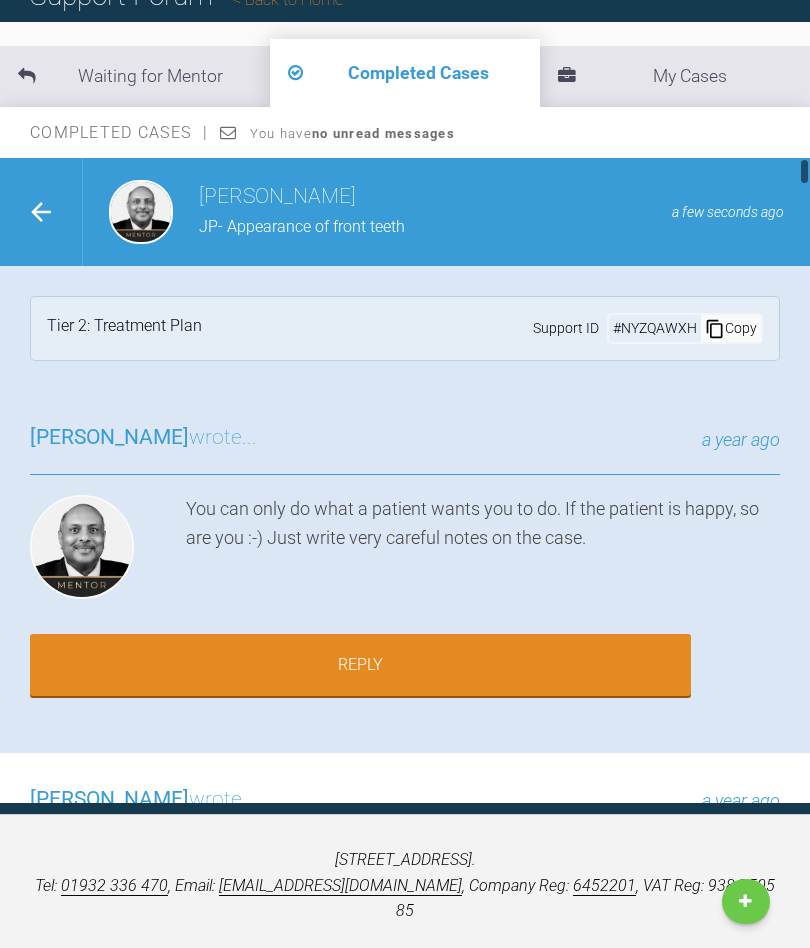 scroll, scrollTop: 0, scrollLeft: 0, axis: both 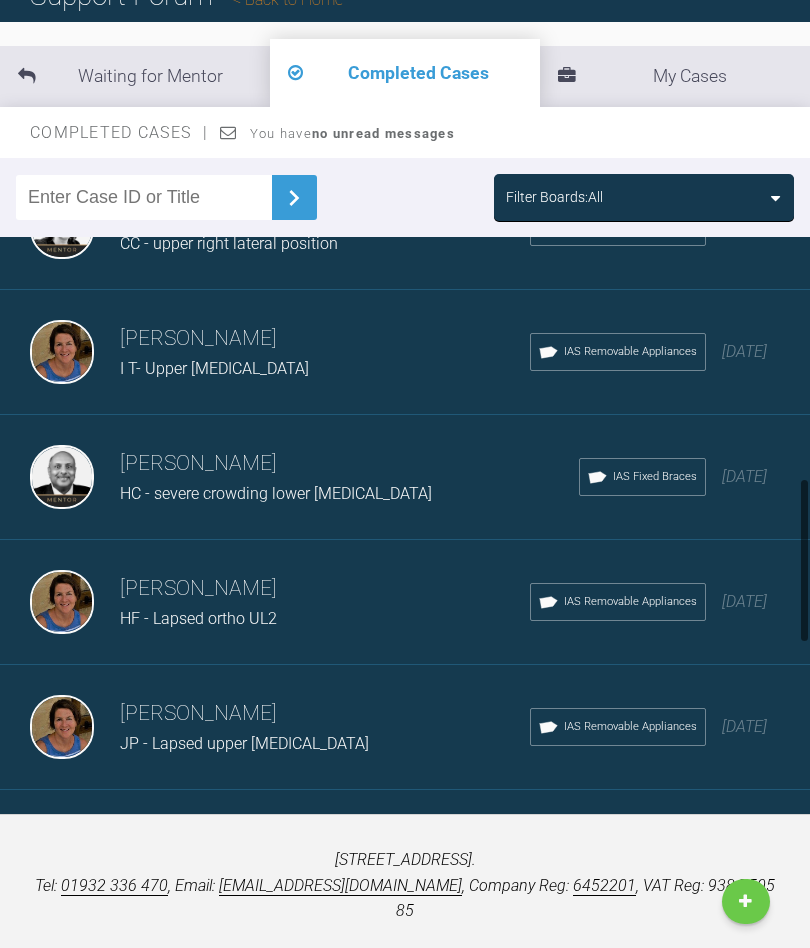 click on "HC - severe crowding lower [MEDICAL_DATA]" at bounding box center [276, 493] 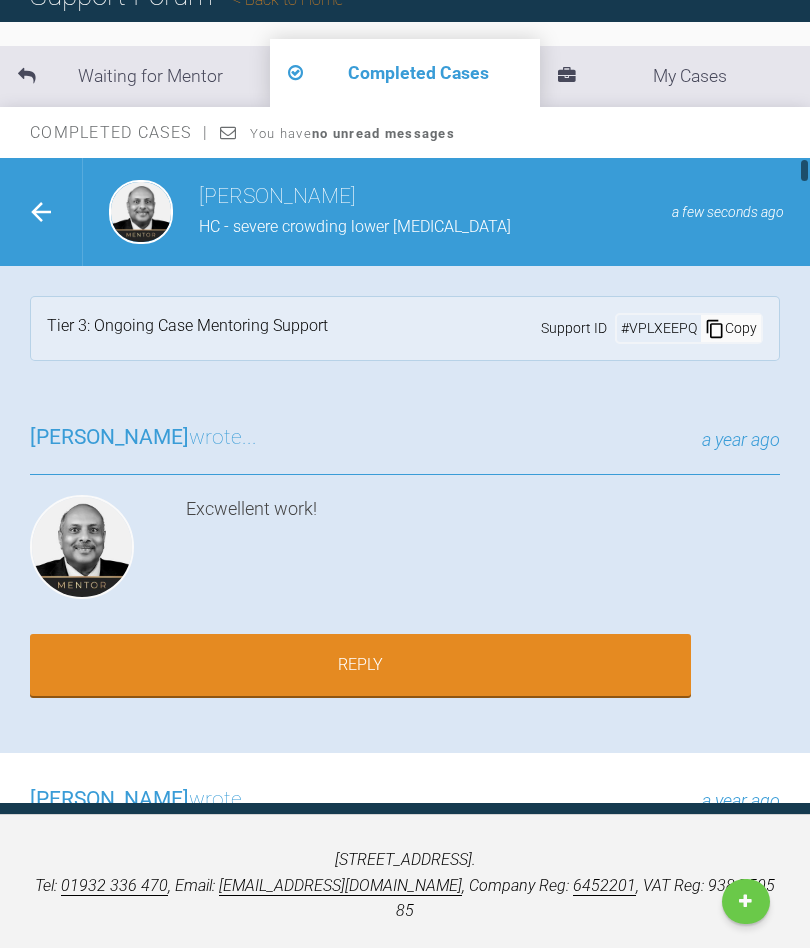 scroll, scrollTop: 0, scrollLeft: 0, axis: both 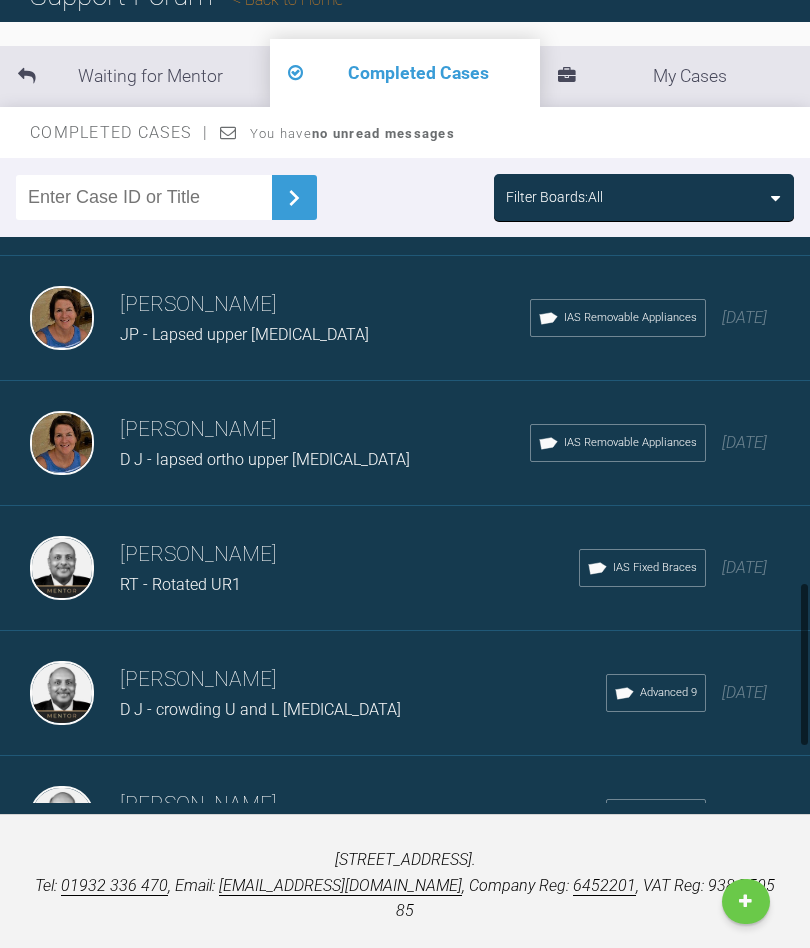click on "[PERSON_NAME] D J - lapsed ortho upper [MEDICAL_DATA] IAS Removable Appliances [DATE]" at bounding box center [405, 443] 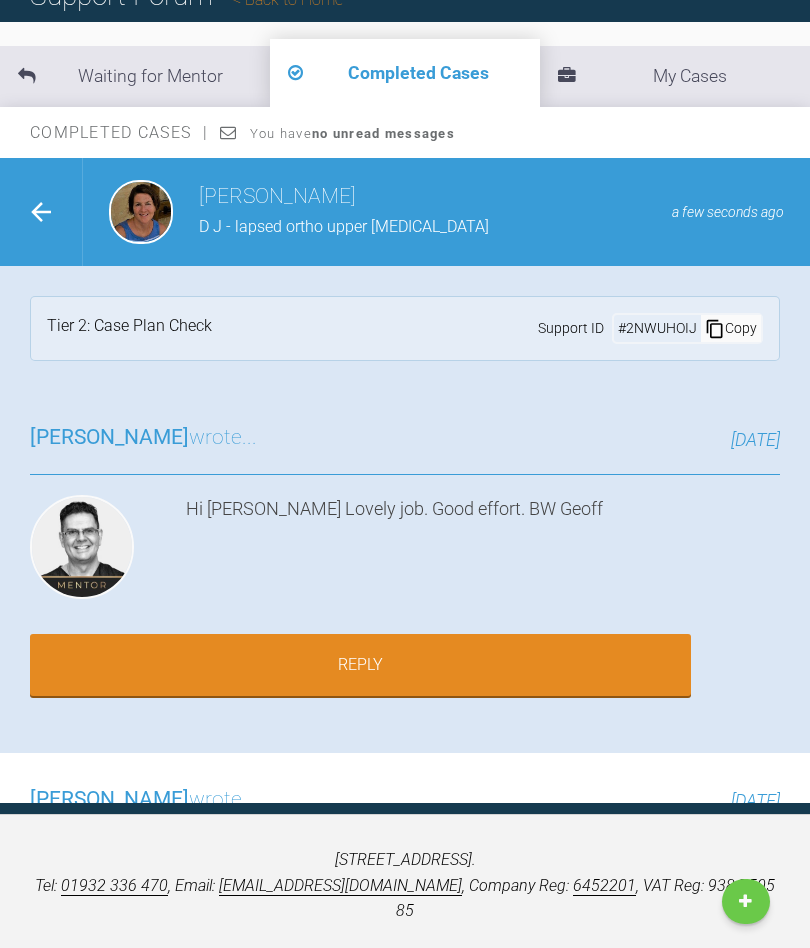 click 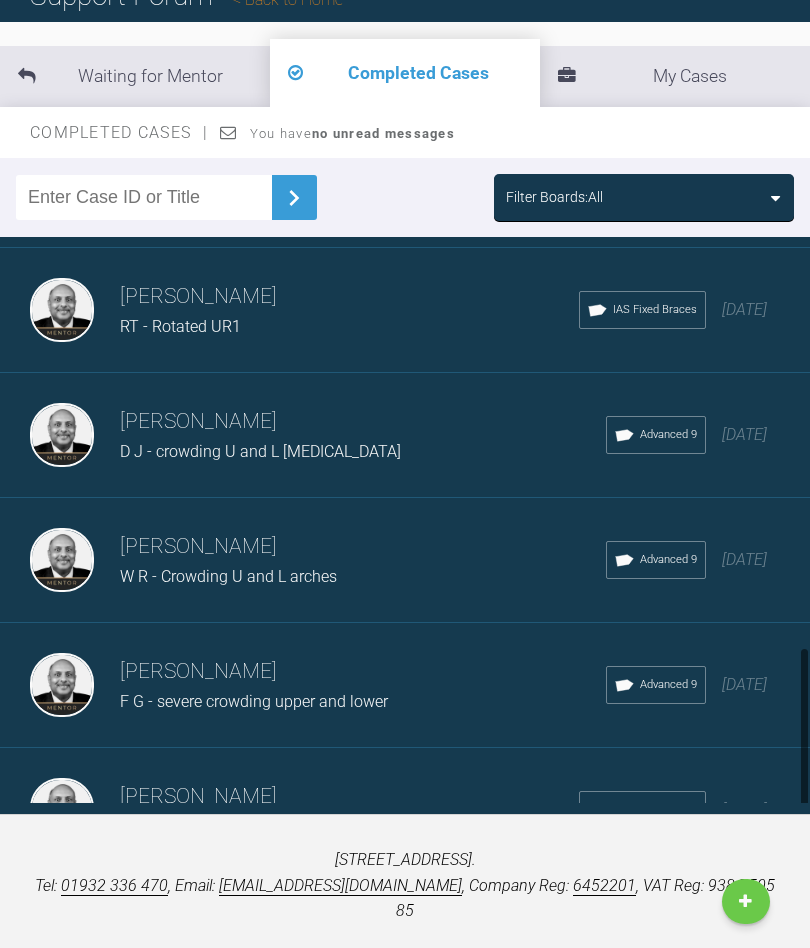 scroll, scrollTop: 1628, scrollLeft: 0, axis: vertical 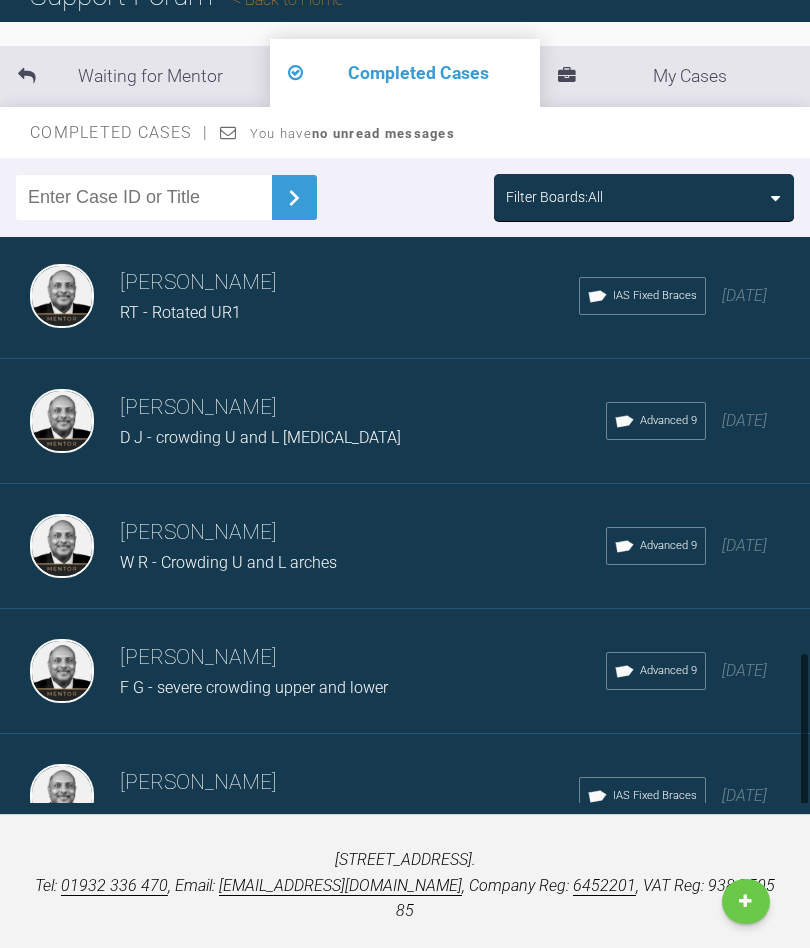 click on "D J - crowding U and L [MEDICAL_DATA]" at bounding box center [260, 437] 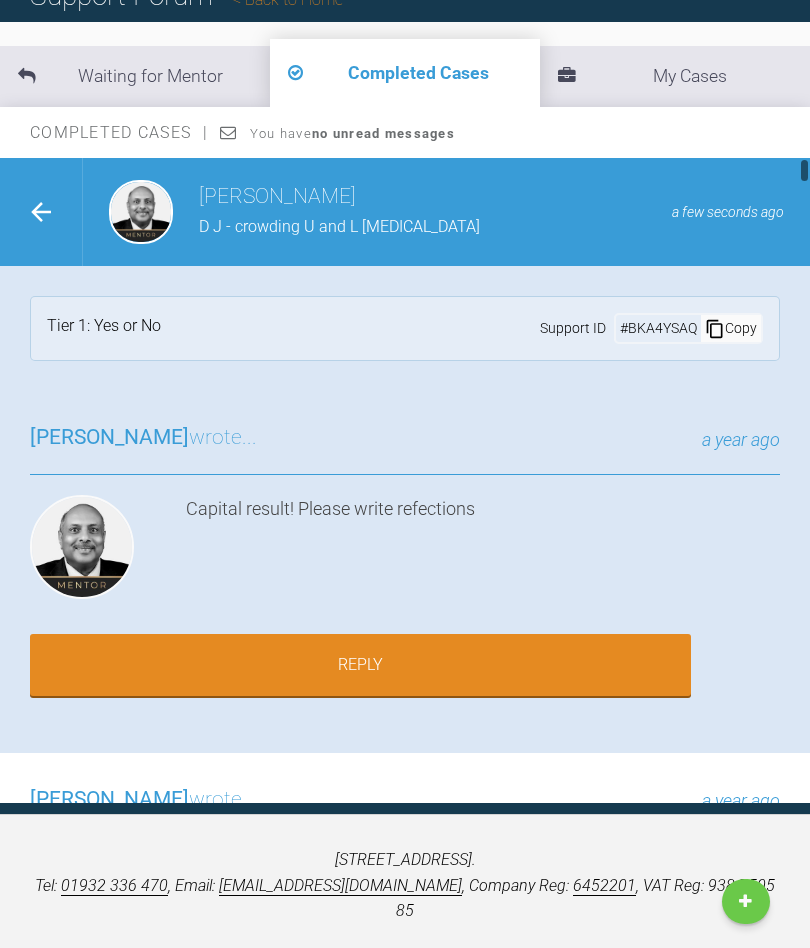 scroll, scrollTop: 0, scrollLeft: 0, axis: both 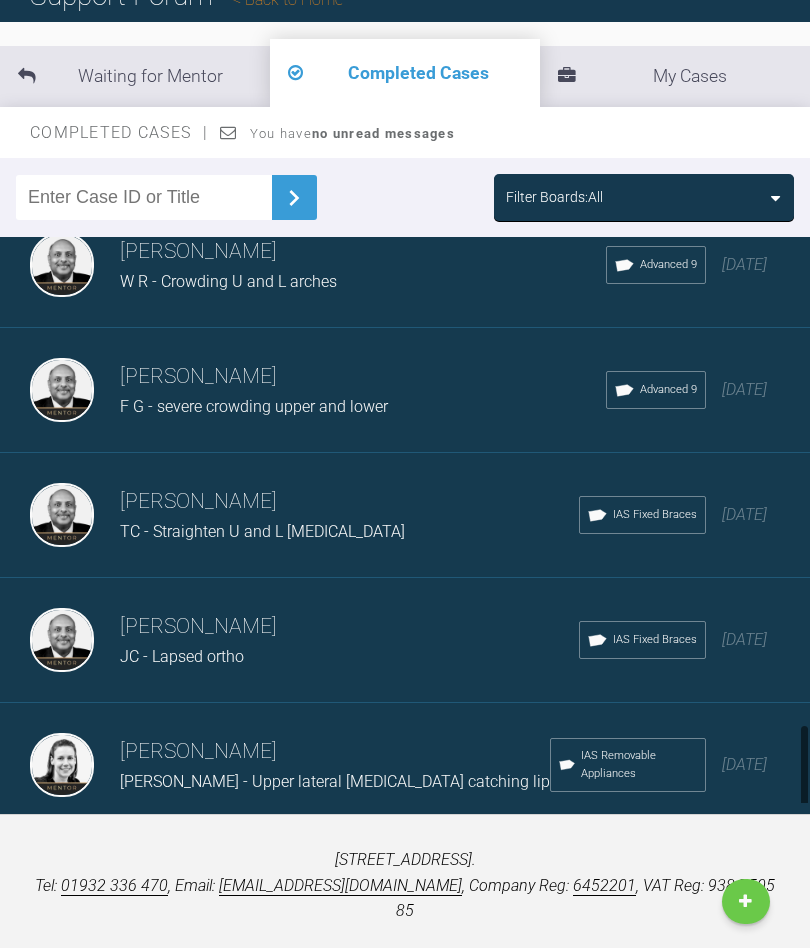 click on "[PERSON_NAME]" at bounding box center (349, 627) 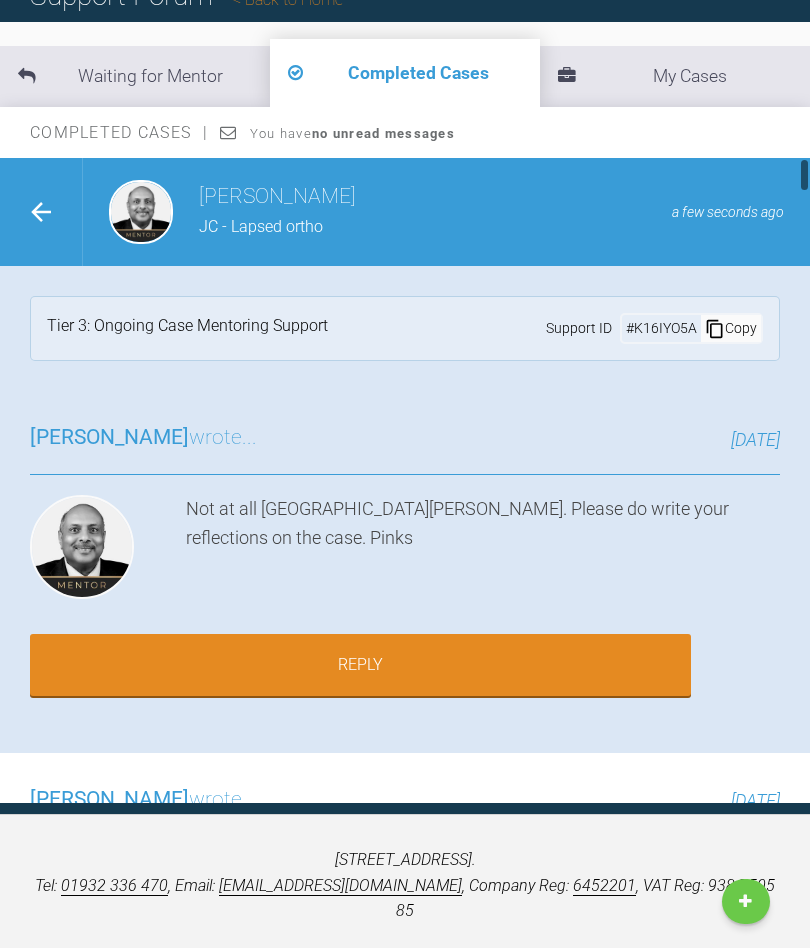 scroll, scrollTop: 0, scrollLeft: 0, axis: both 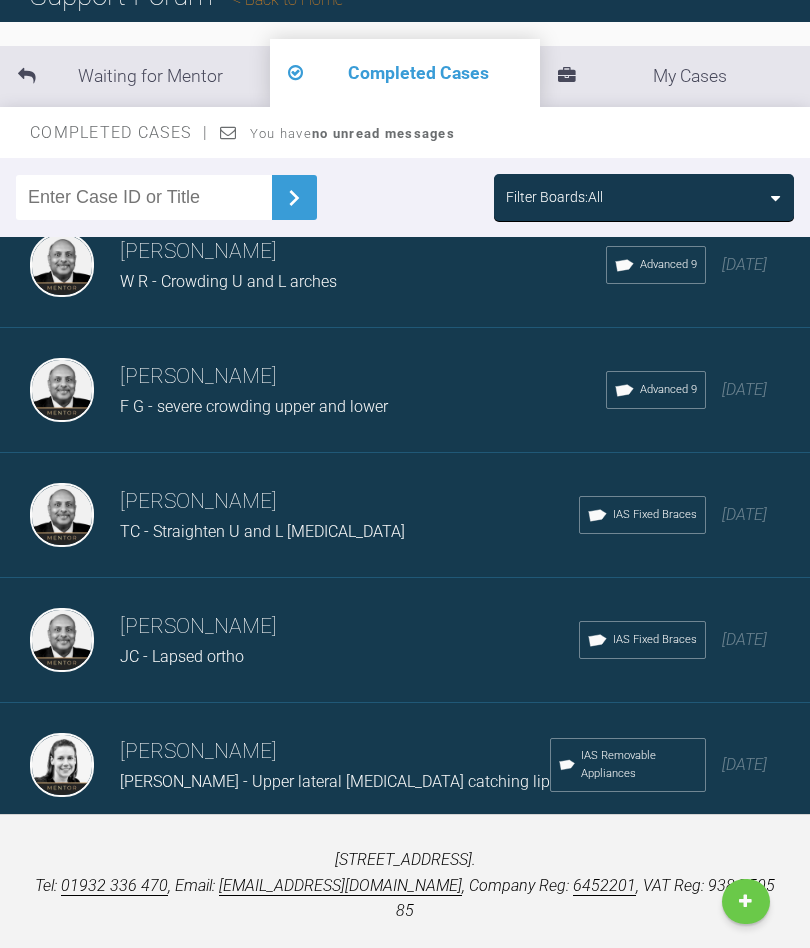 click on "TC - Straighten U and L  [MEDICAL_DATA]" at bounding box center [262, 531] 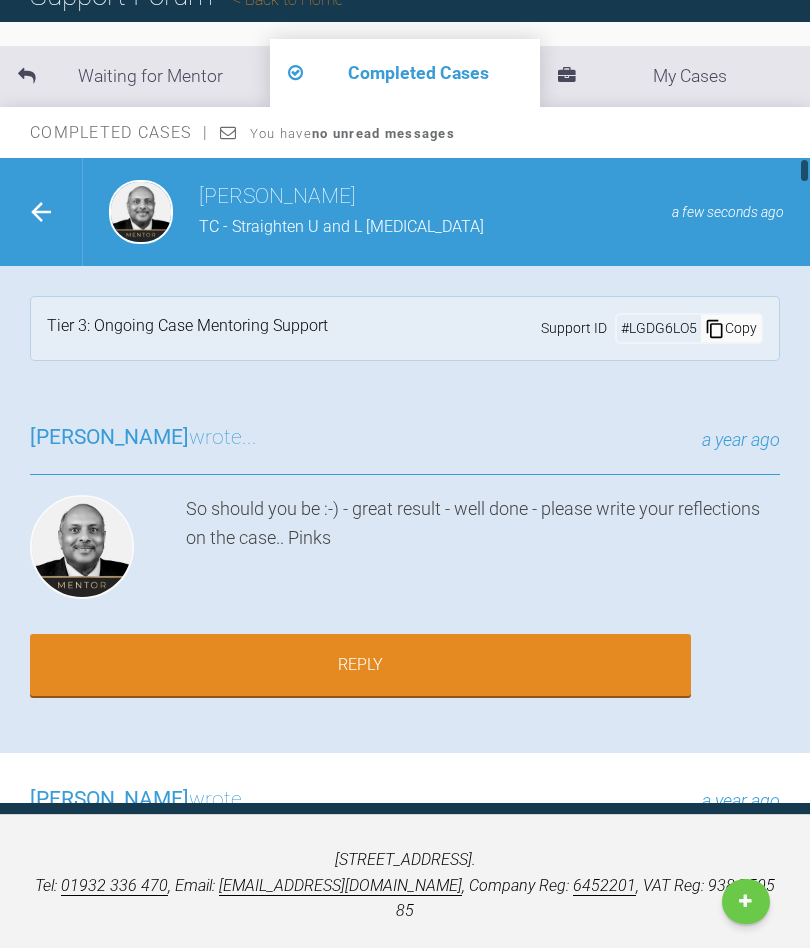 scroll, scrollTop: 0, scrollLeft: 0, axis: both 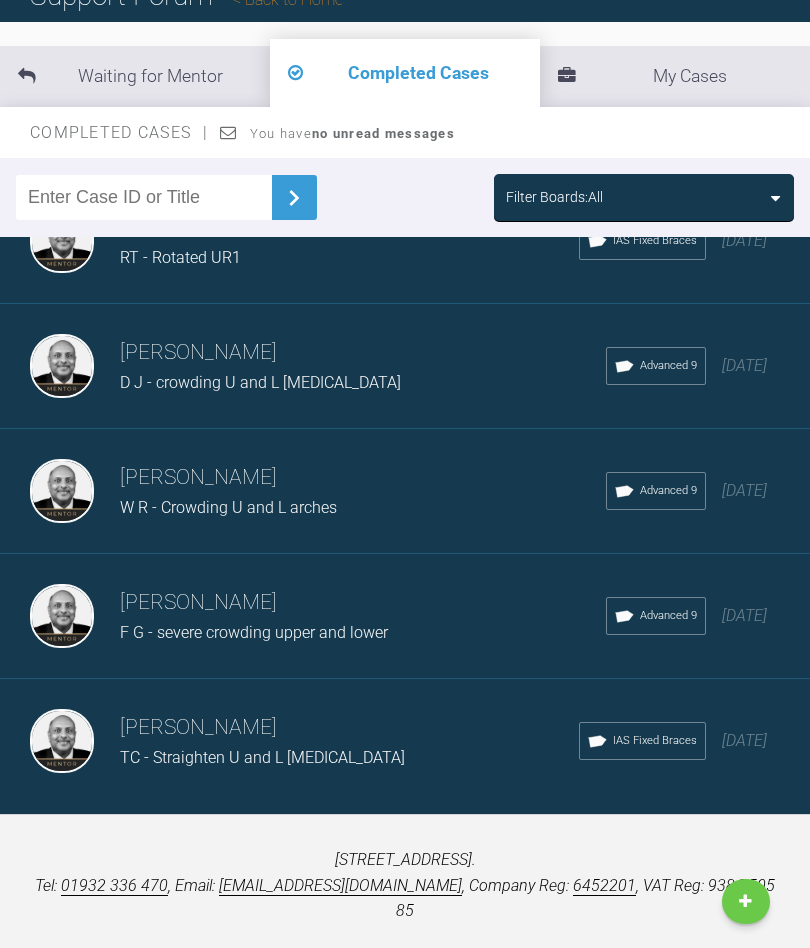 click on "W R - Crowding U and L arches" at bounding box center [228, 507] 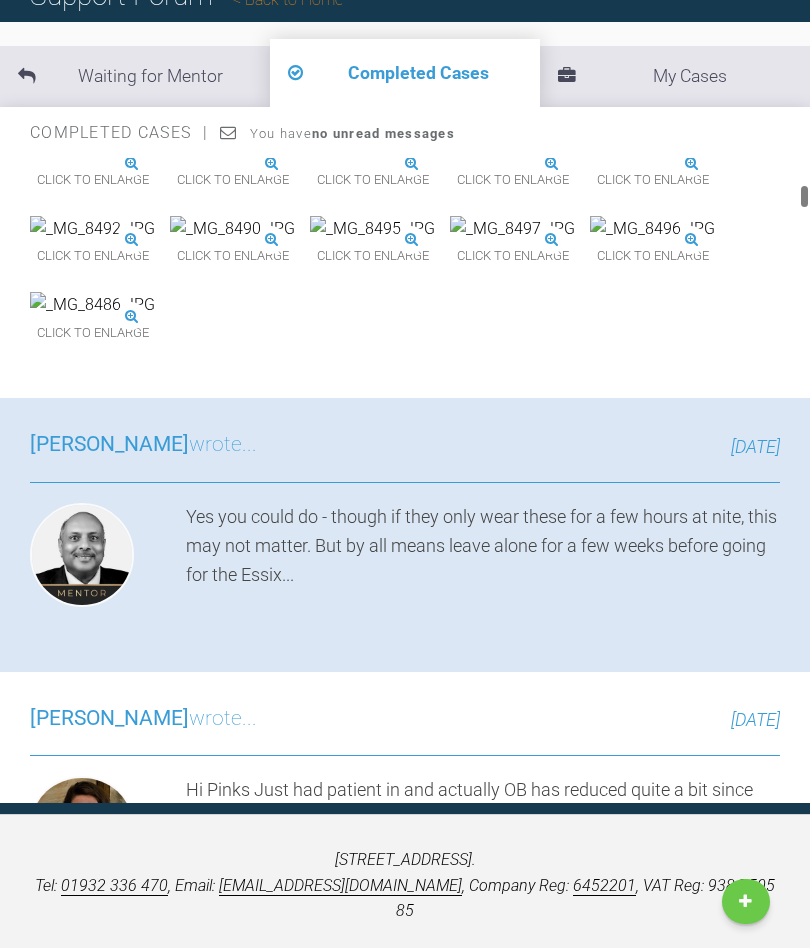 scroll, scrollTop: 891, scrollLeft: 0, axis: vertical 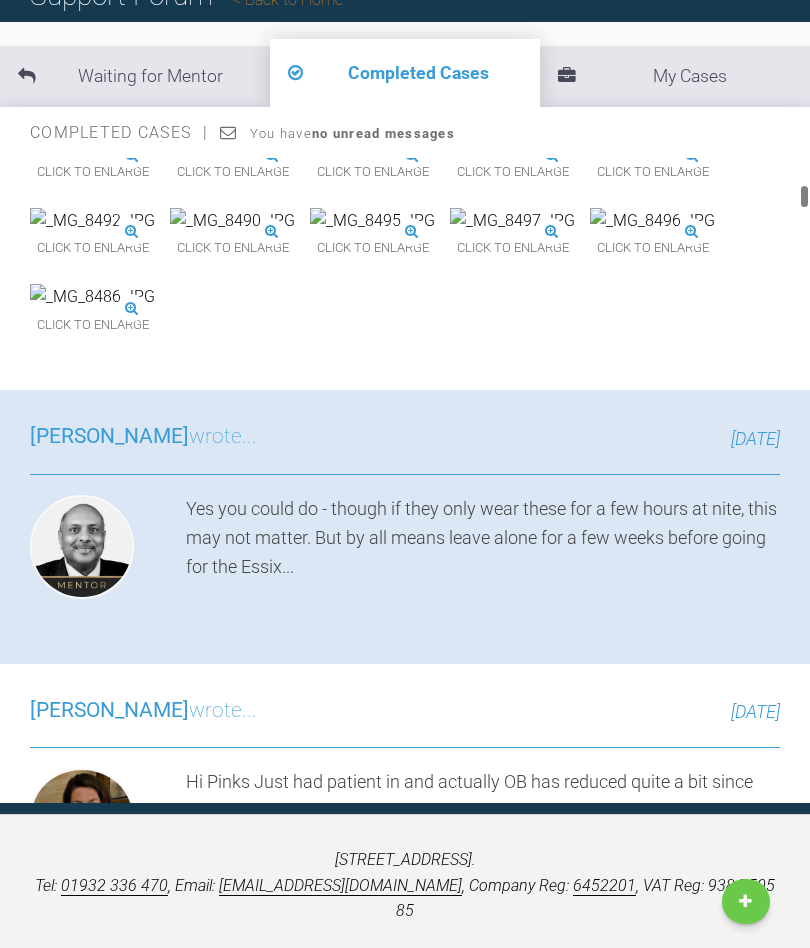 click on "Click to enlarge Click to enlarge Click to enlarge Click to enlarge Click to enlarge Click to enlarge Click to enlarge Click to enlarge Click to enlarge Click to enlarge Click to enlarge" at bounding box center (405, 245) 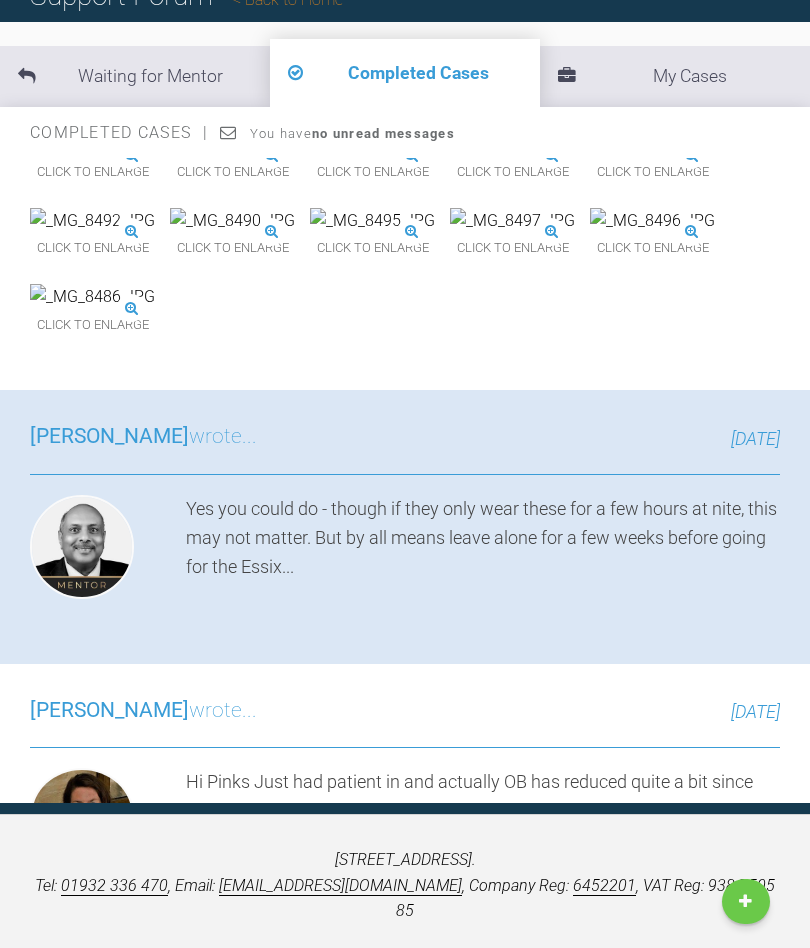 click at bounding box center [232, 221] 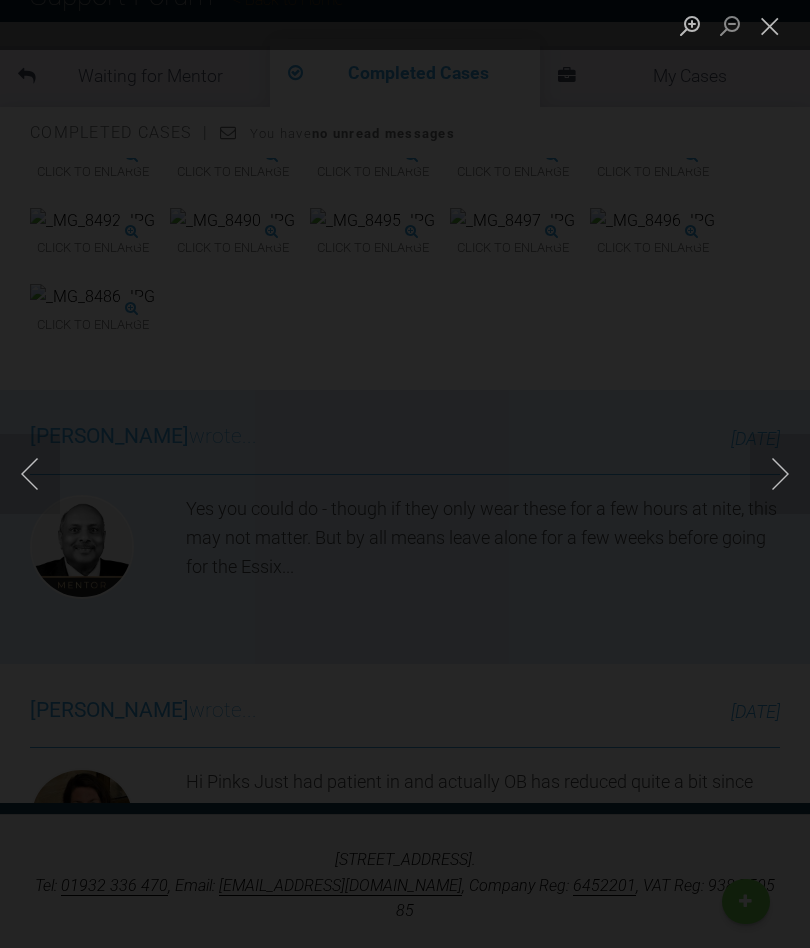 click at bounding box center [780, 474] 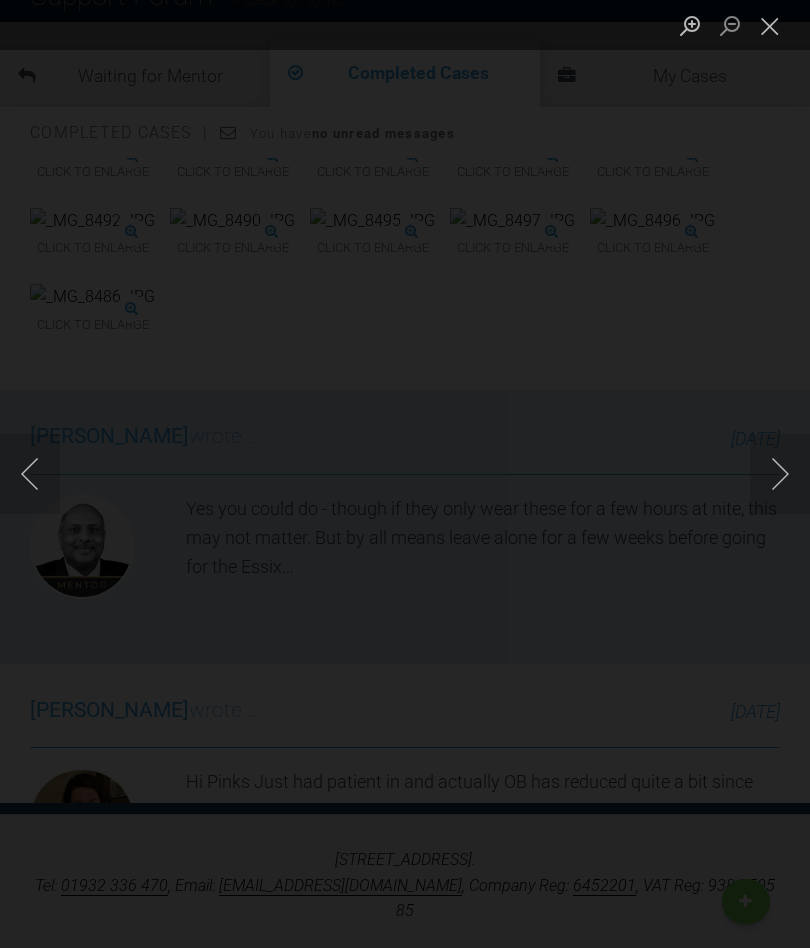 click at bounding box center [780, 474] 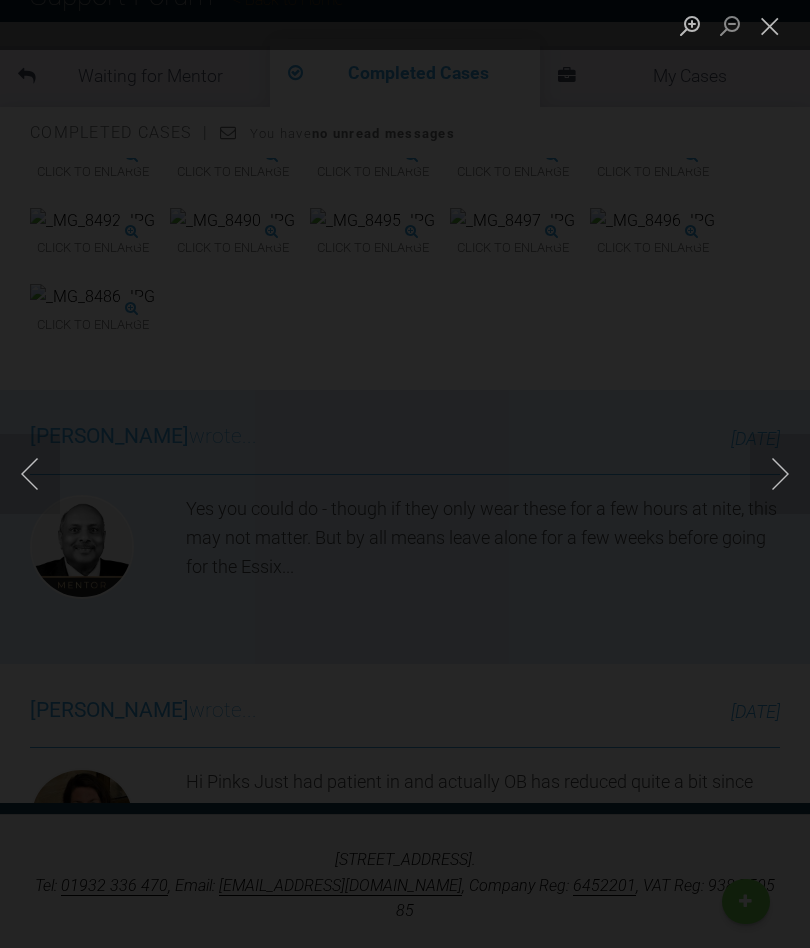 click at bounding box center [780, 474] 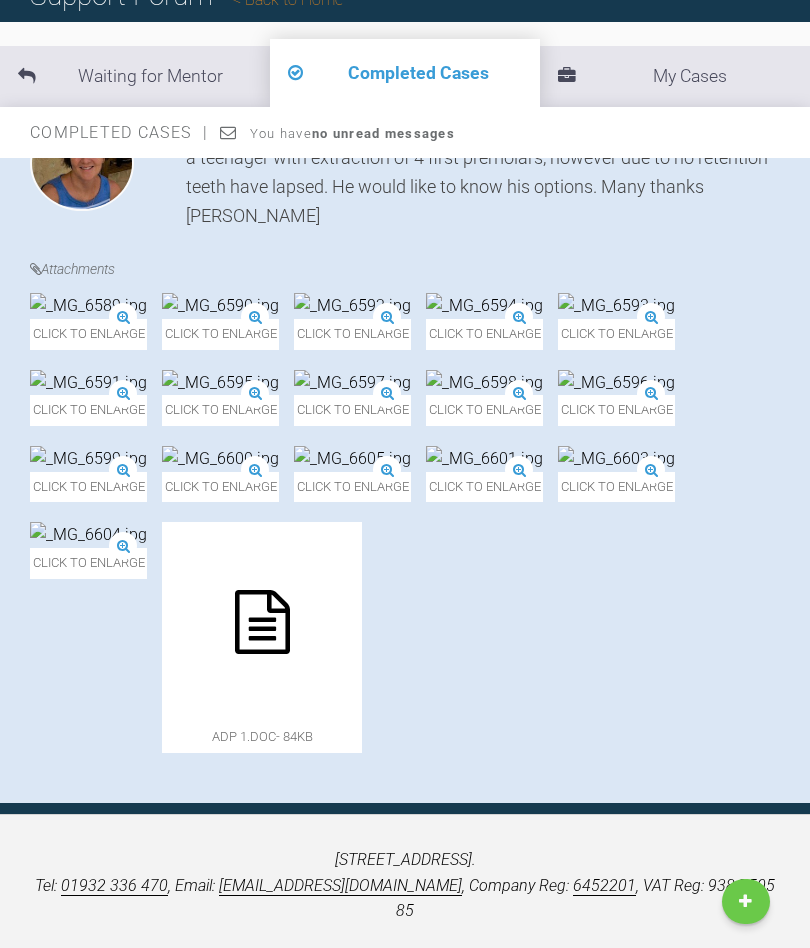 scroll, scrollTop: 22819, scrollLeft: 0, axis: vertical 